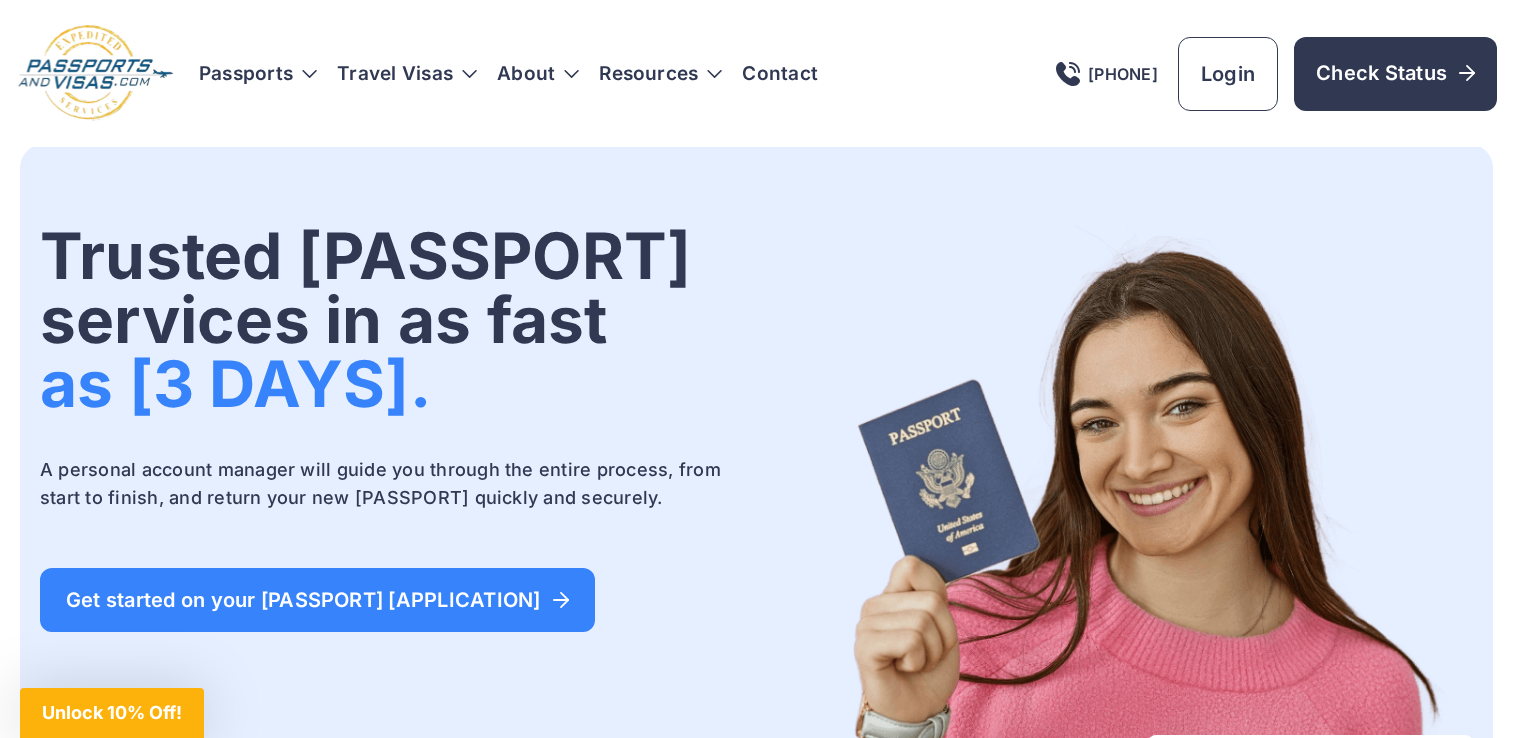 scroll, scrollTop: 0, scrollLeft: 0, axis: both 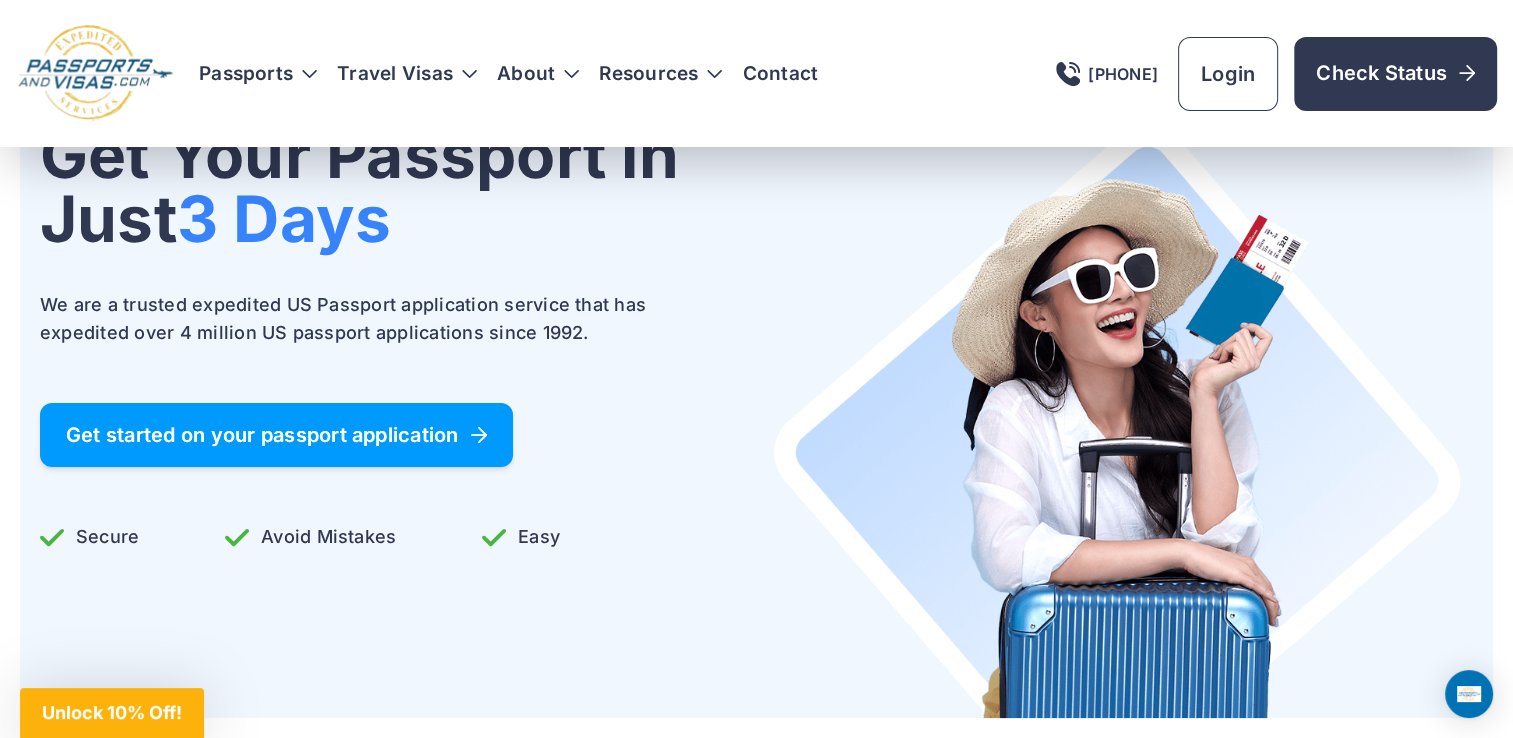 click on "Get started on your [PASSPORT] [APPLICATION]" at bounding box center (276, 435) 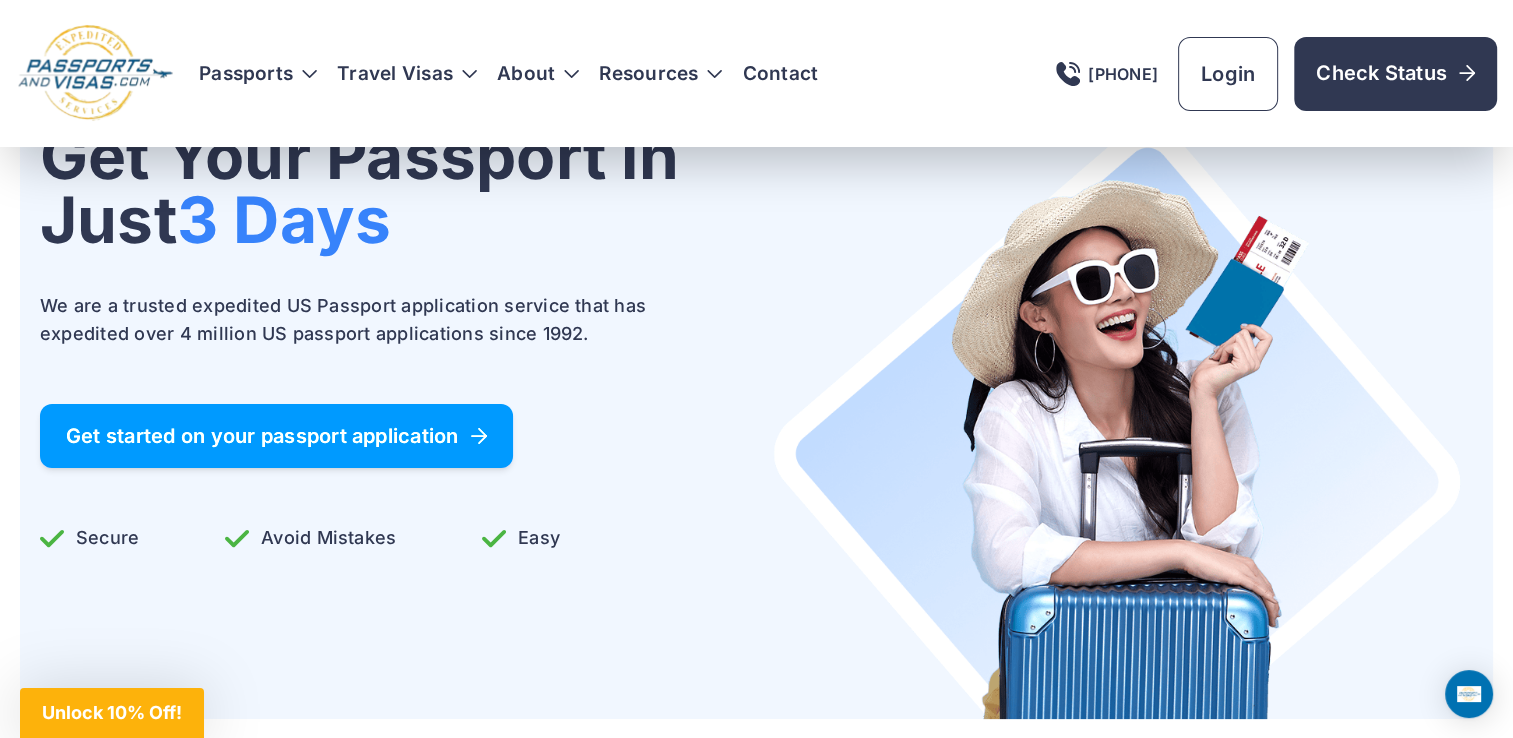 scroll, scrollTop: 100, scrollLeft: 0, axis: vertical 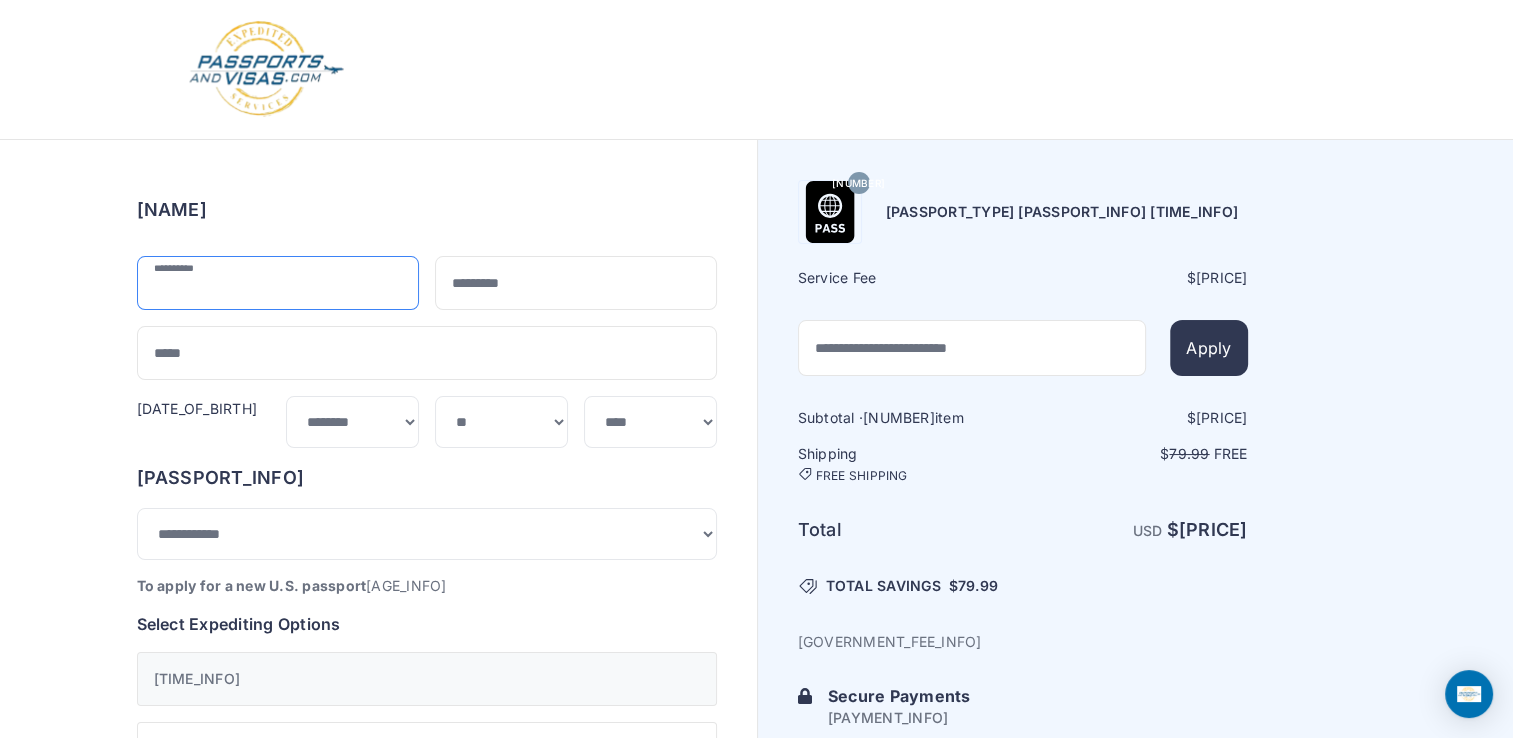 click at bounding box center [278, 283] 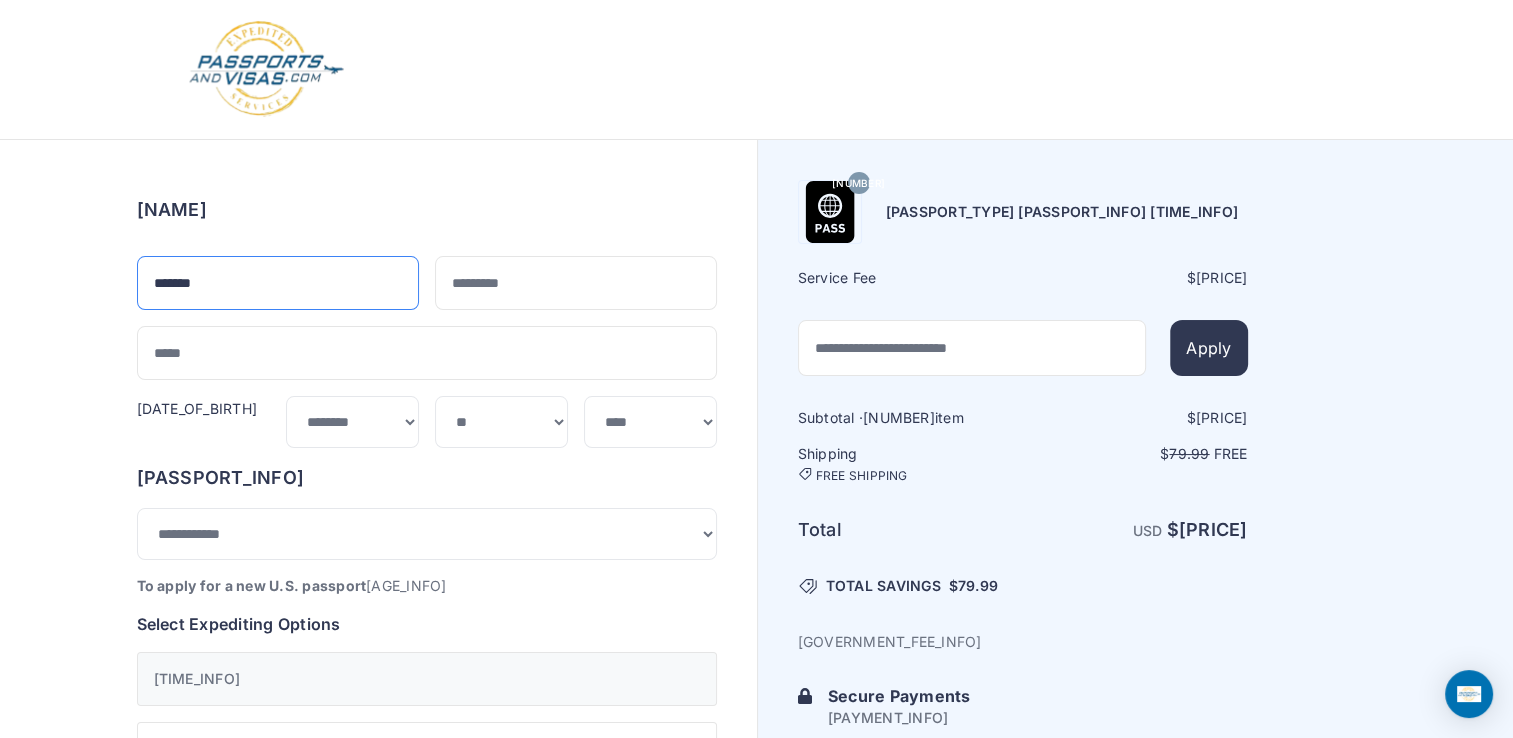 type on "[CREDIT_CARD_MASK]" 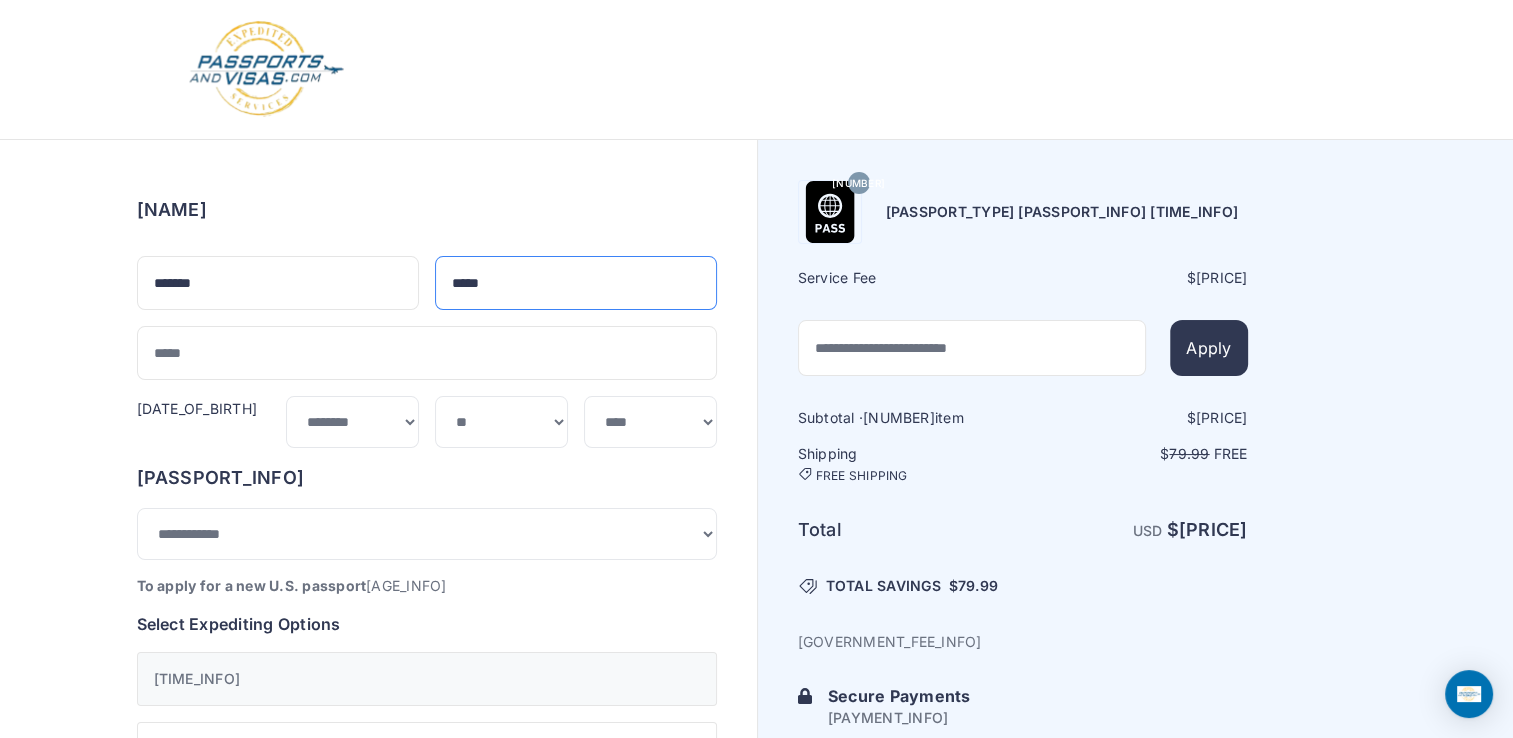 type on "[CREDIT_CARD_MASK]" 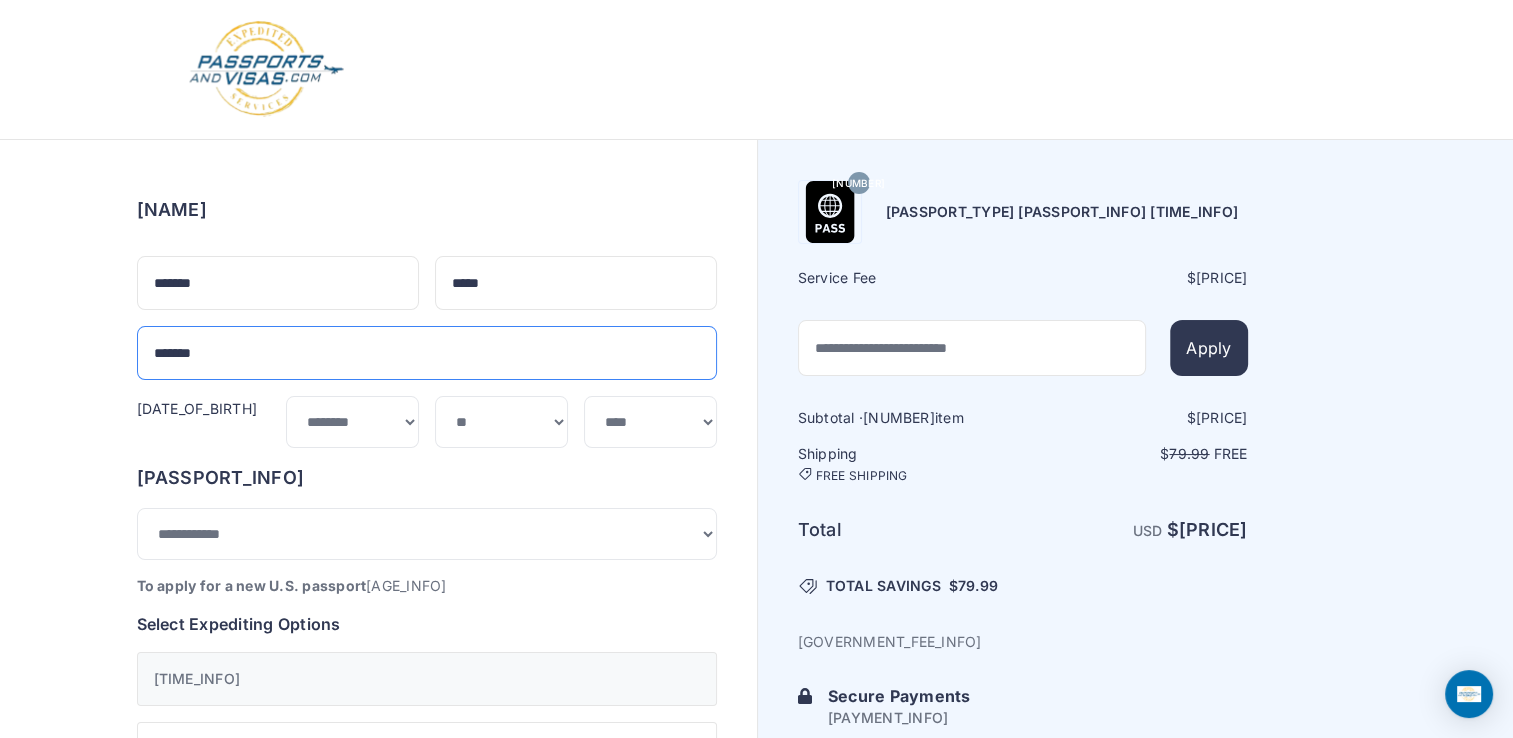 type on "[CREDIT_CARD_MASK]" 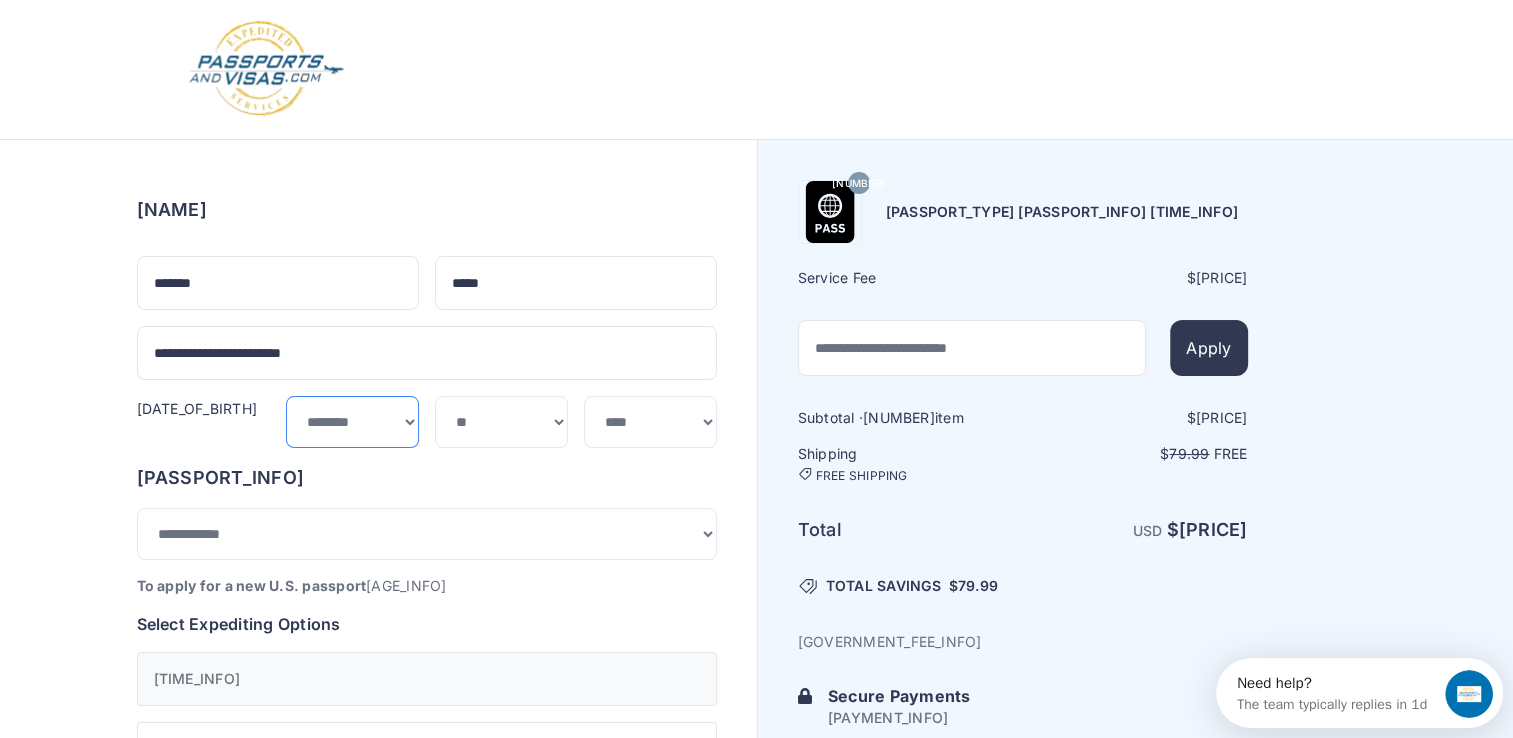 scroll, scrollTop: 0, scrollLeft: 0, axis: both 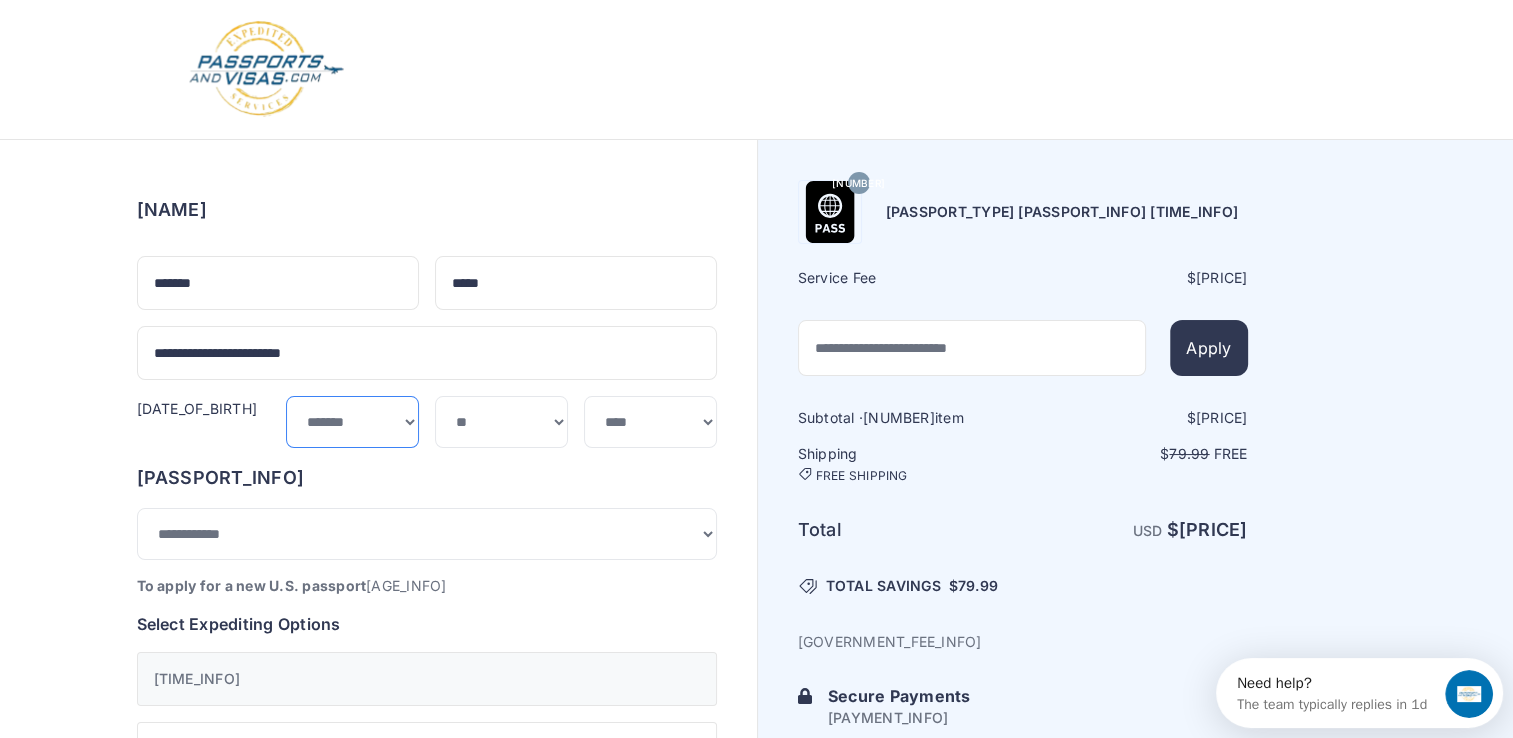 click on "*****
*******
********
*****
*****
***
****
****
******
*********
*******
********
********" at bounding box center (352, 422) 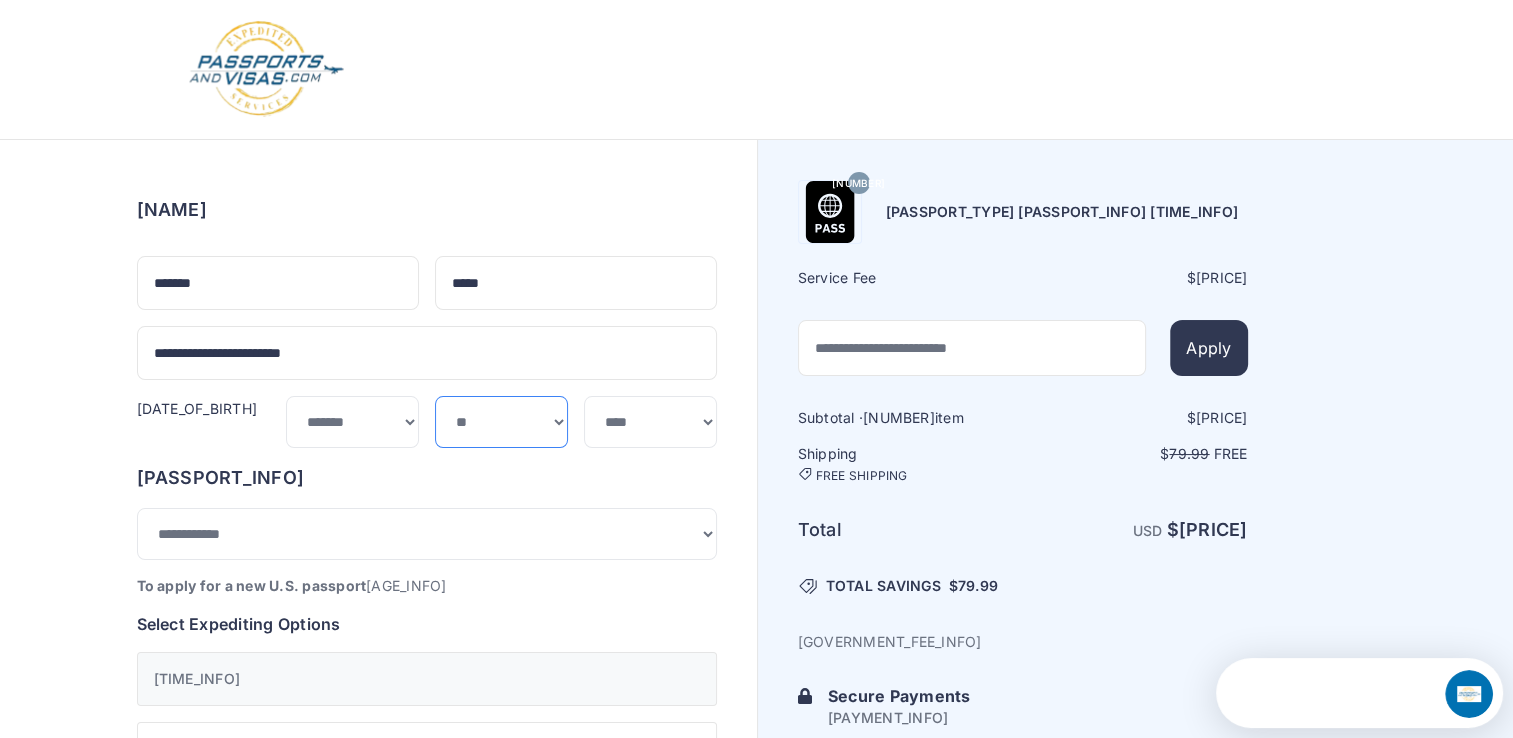 click on "***
*
*
*
*
*
*
*
*
*
**
**
**
**
** ** ** ** ** **" at bounding box center (501, 422) 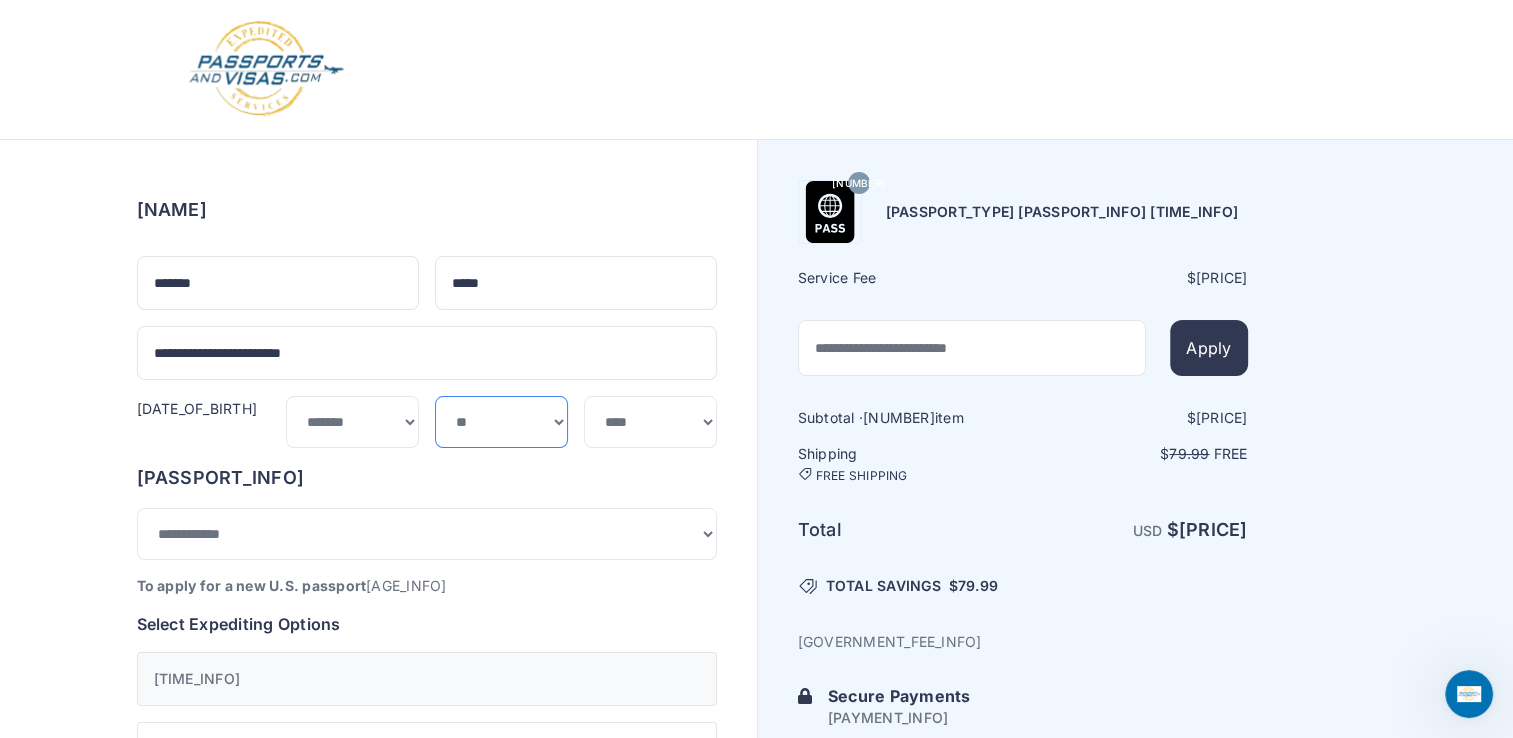 select on "**" 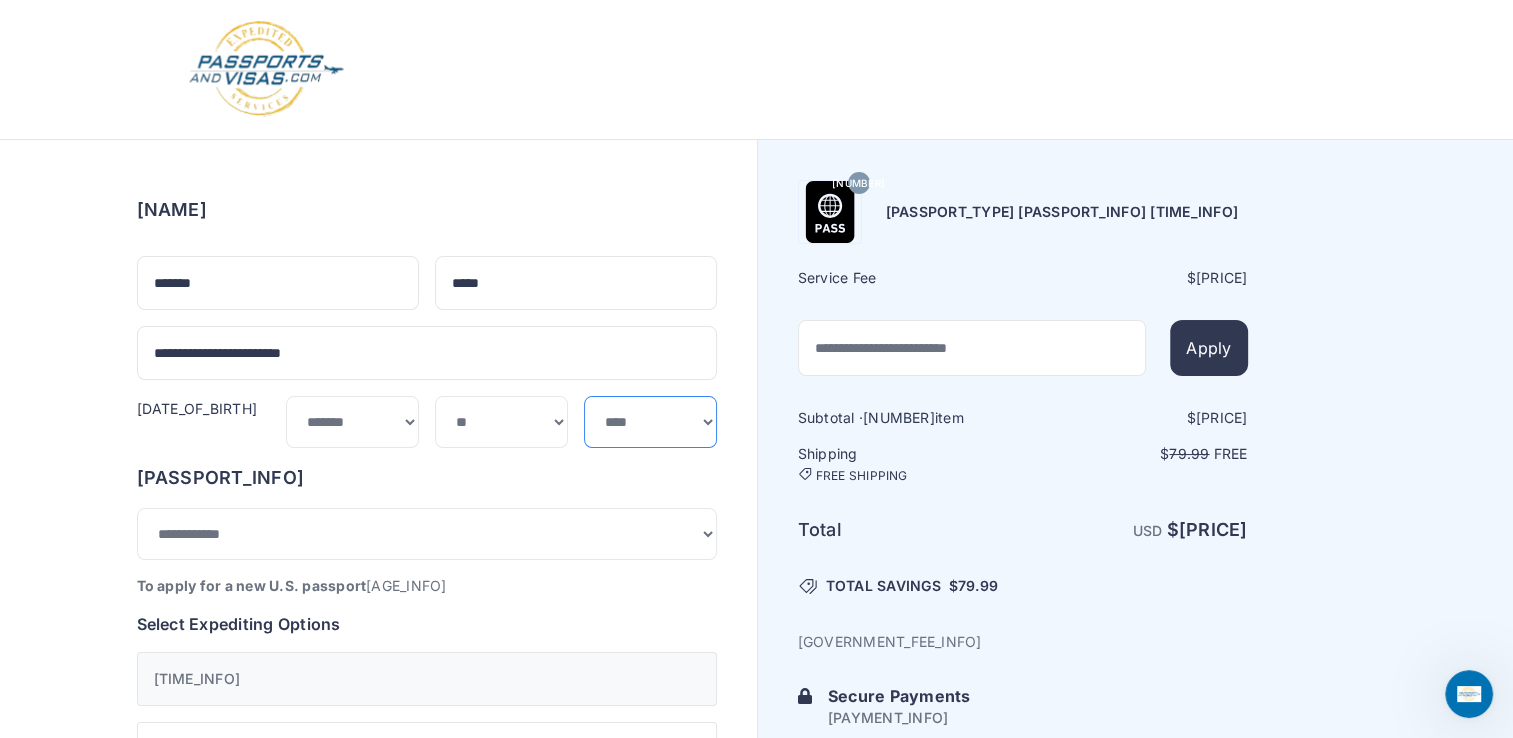 click on "****
****
****
****
****
****
****
****
****
****
****
****
****
**** **** **** **** **** **** **** **** **** **** ****" at bounding box center (650, 422) 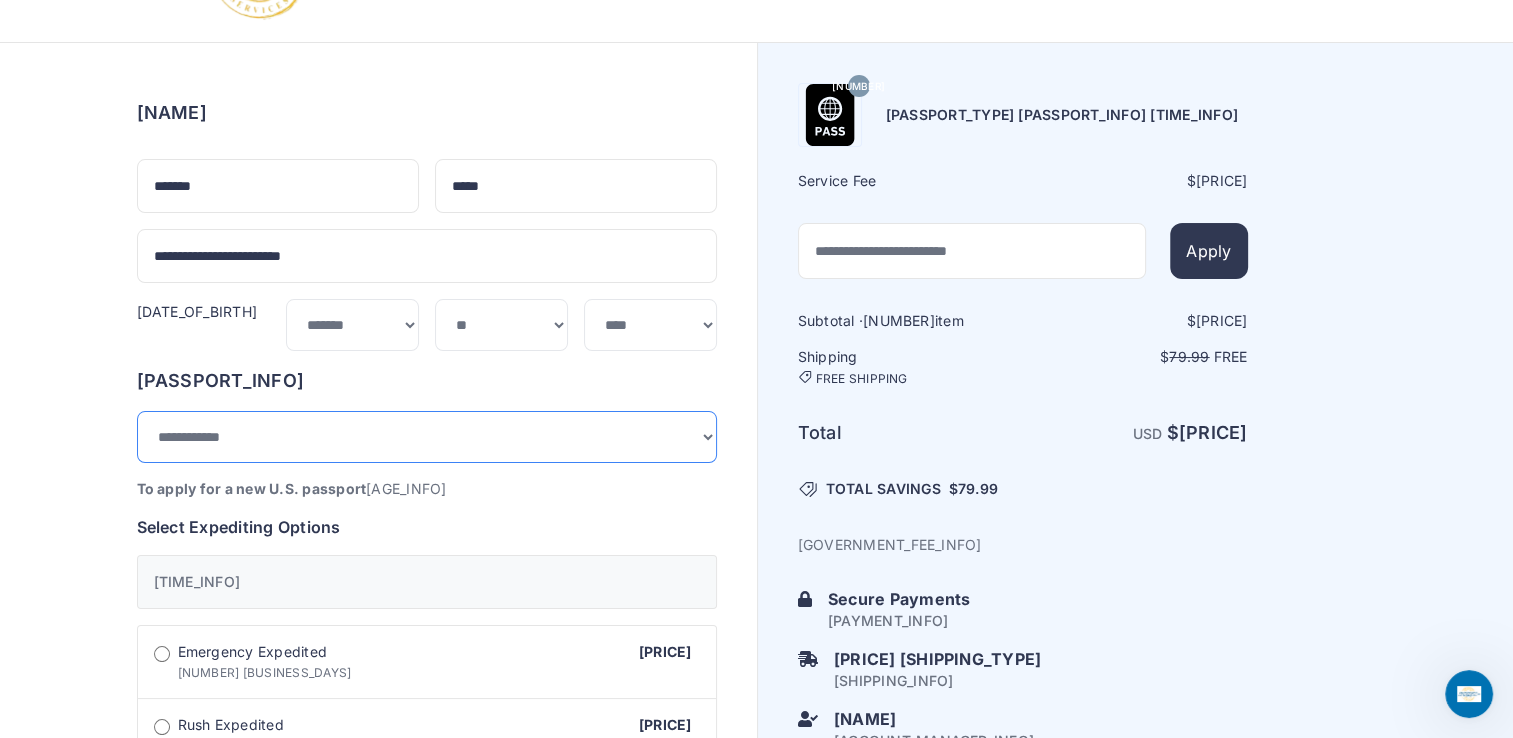 click on "**********" at bounding box center (427, 437) 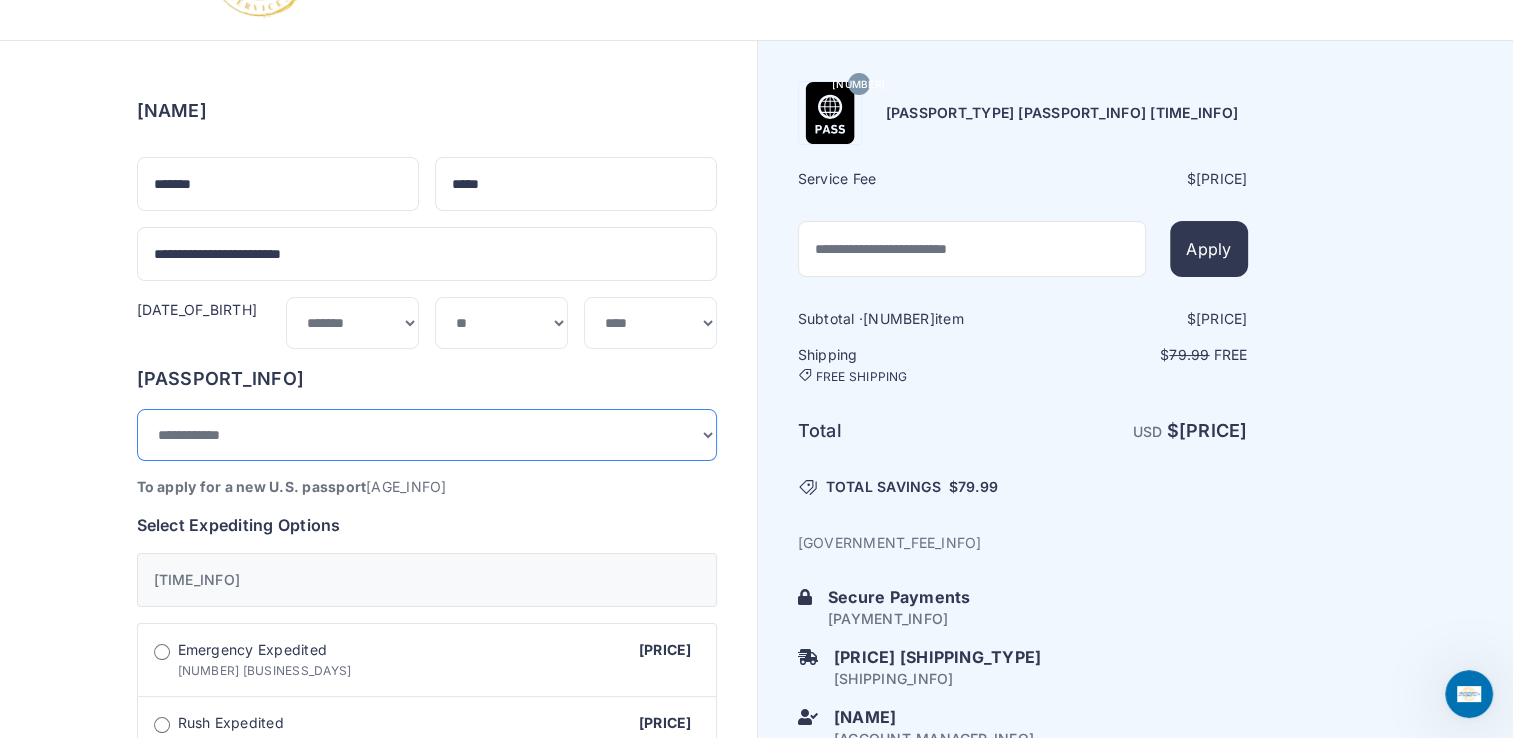 scroll, scrollTop: 100, scrollLeft: 0, axis: vertical 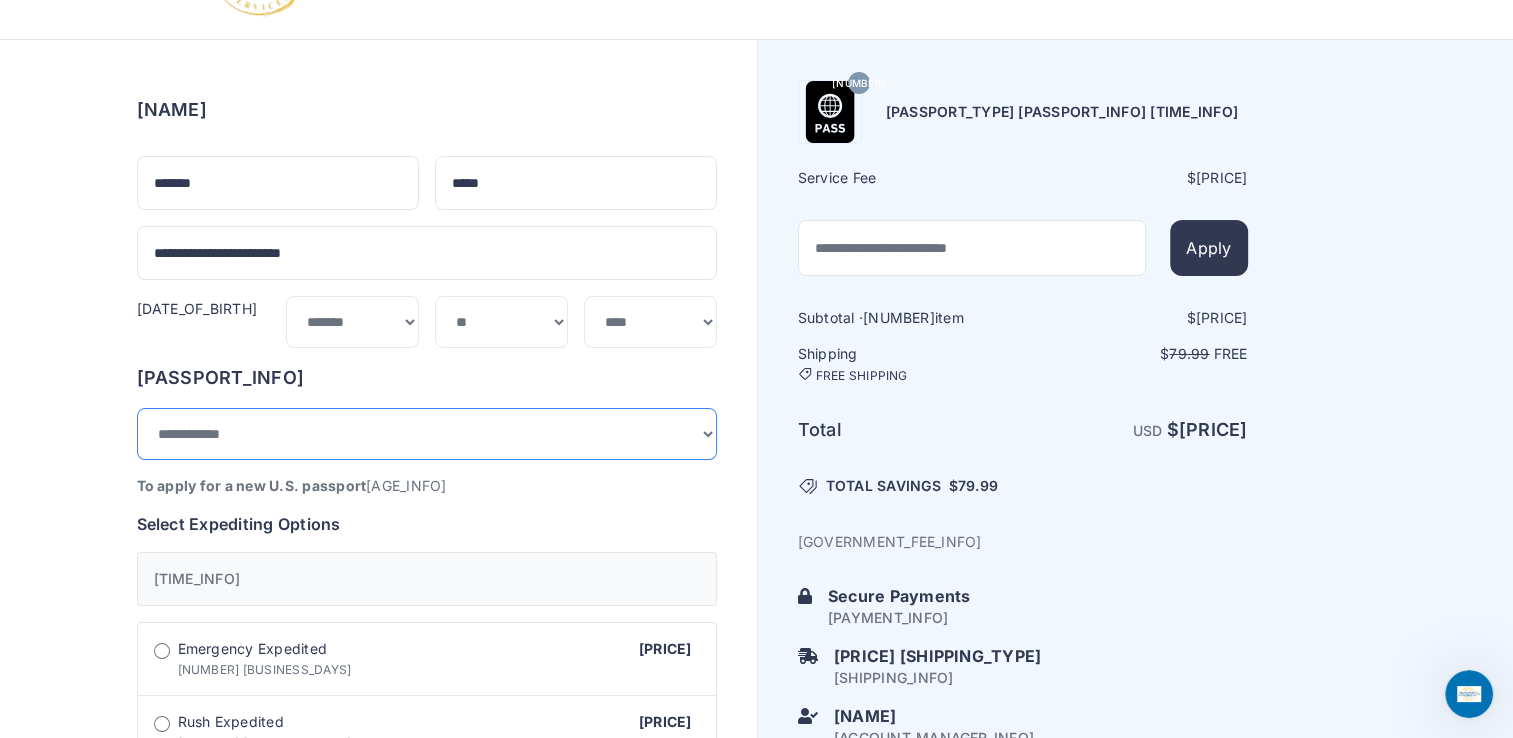 click on "**********" at bounding box center [427, 434] 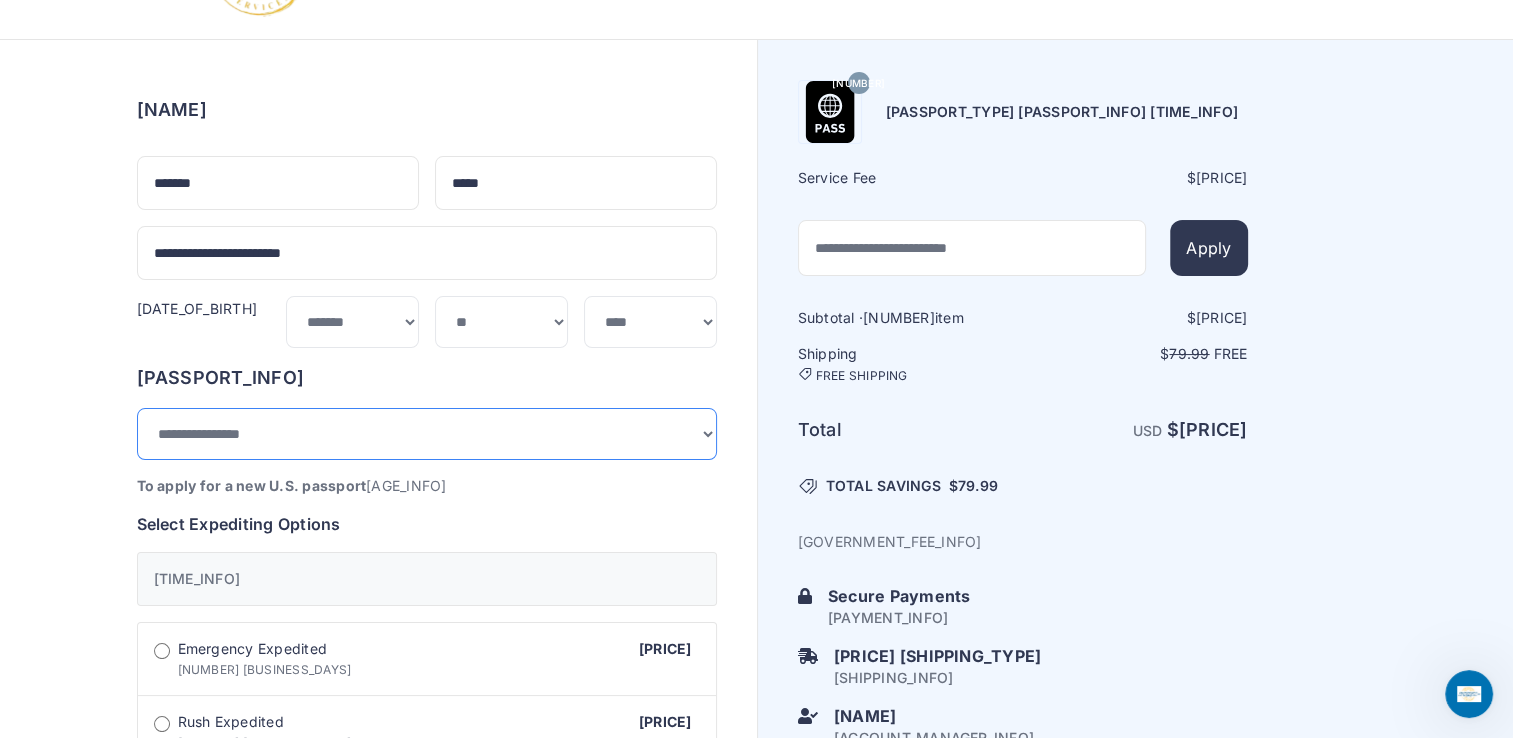 click on "**********" at bounding box center (427, 434) 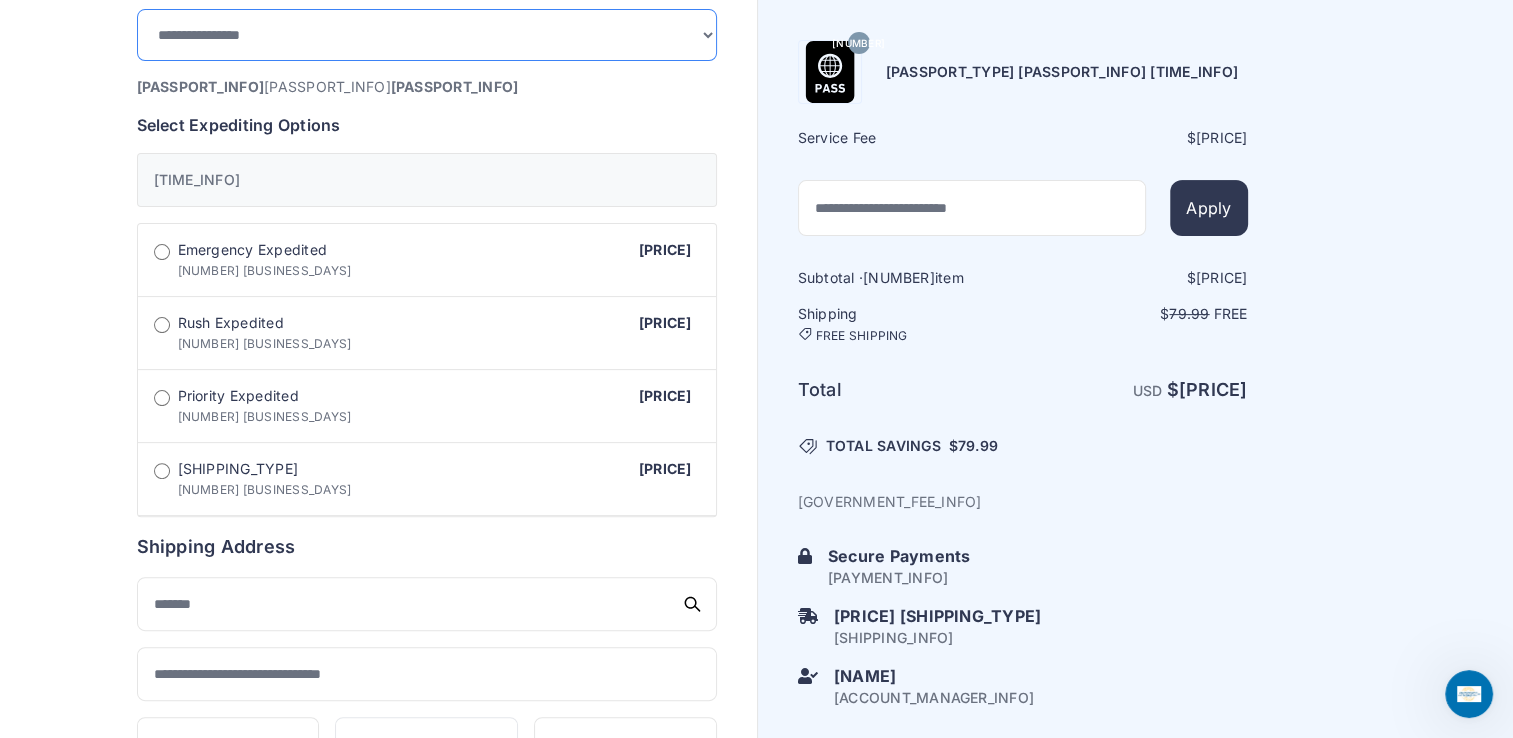 scroll, scrollTop: 500, scrollLeft: 0, axis: vertical 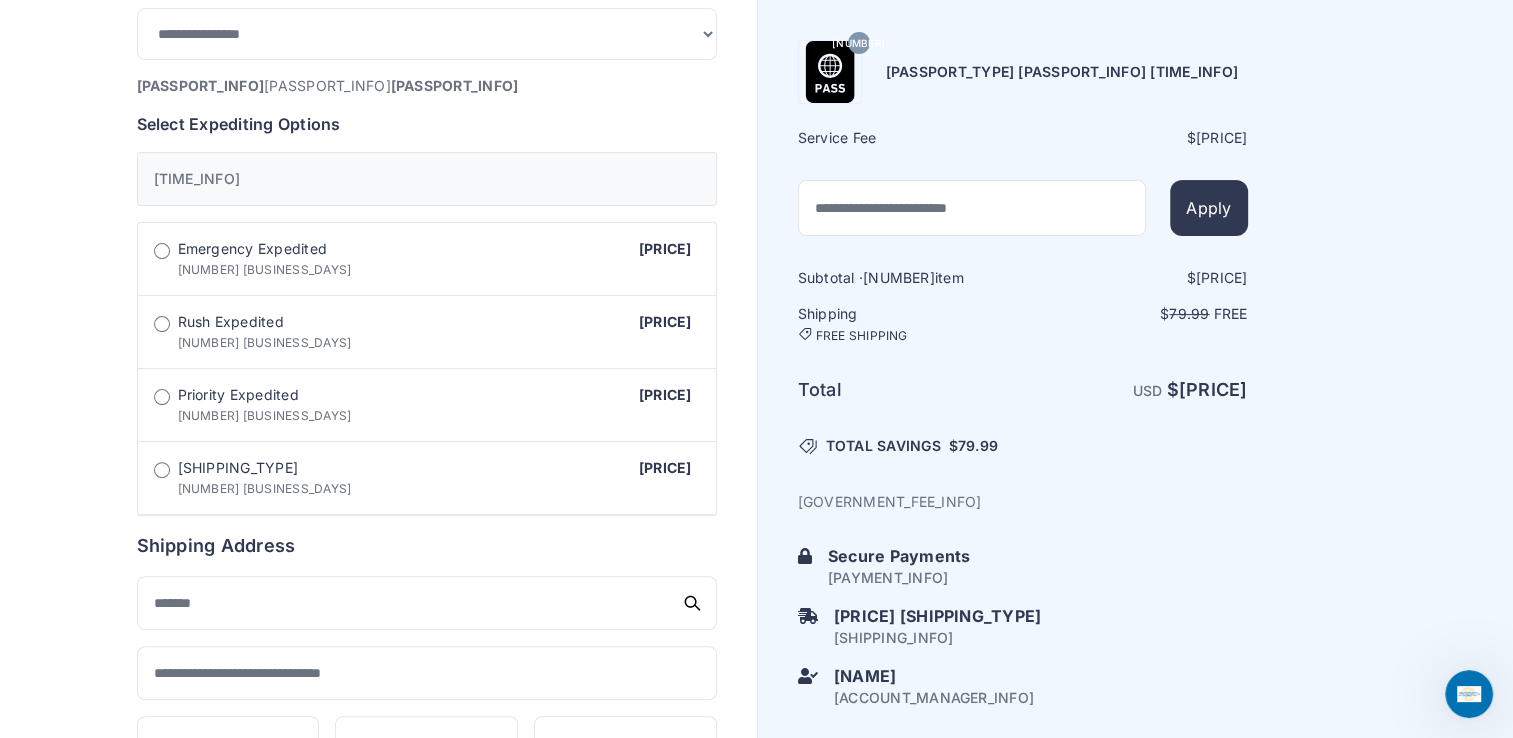 click on "Standard Expedited
15 business days
$199" at bounding box center (427, 259) 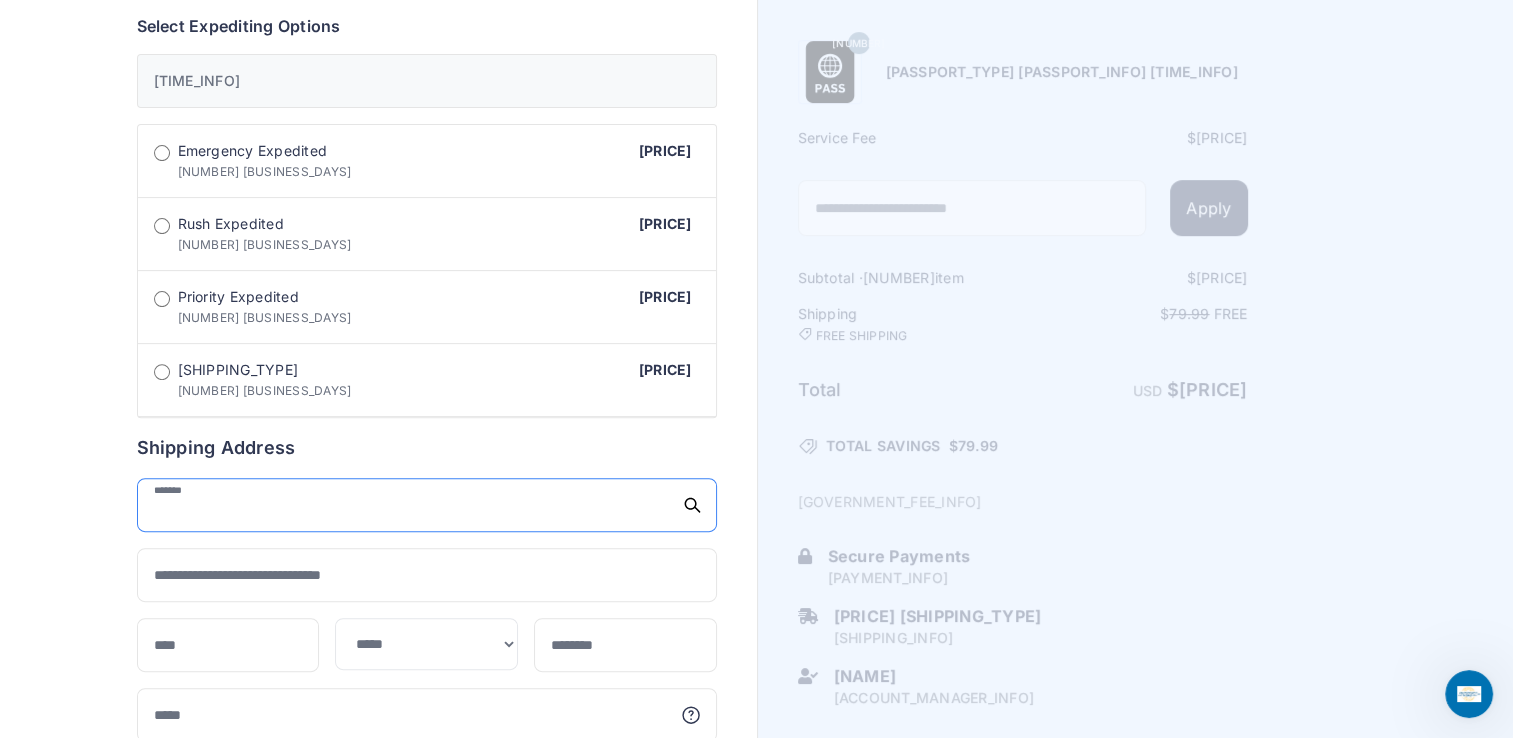 click at bounding box center [427, 505] 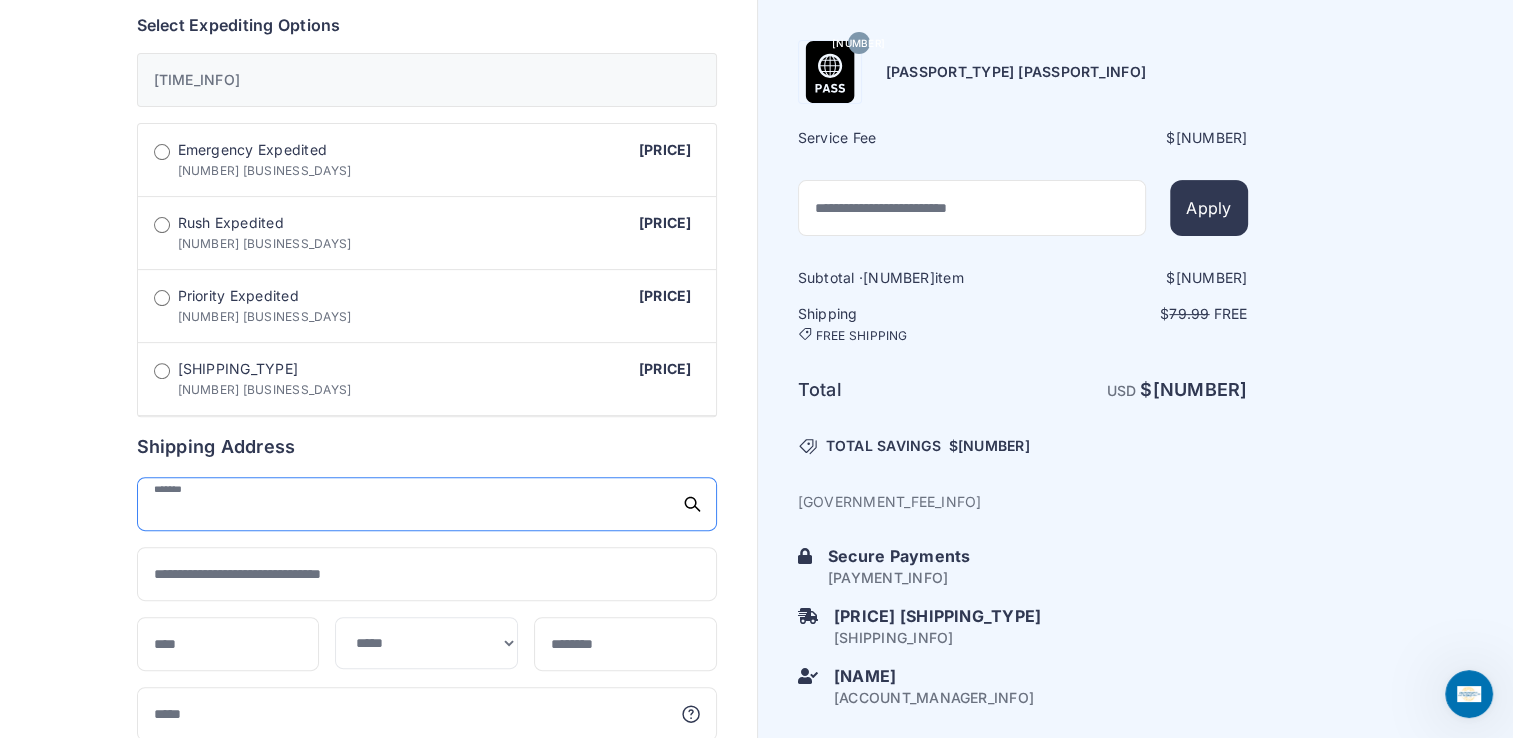 scroll, scrollTop: 600, scrollLeft: 0, axis: vertical 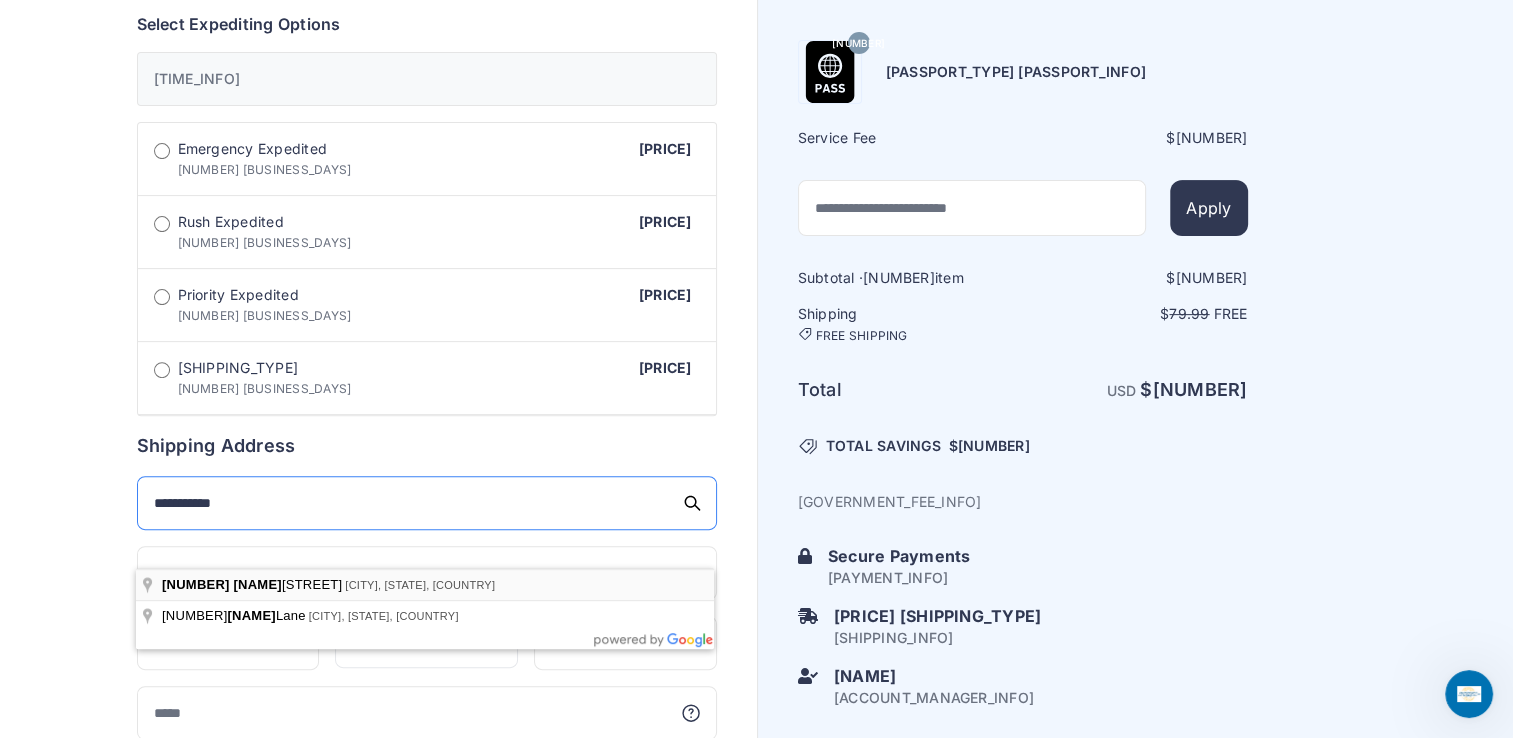 type on "**********" 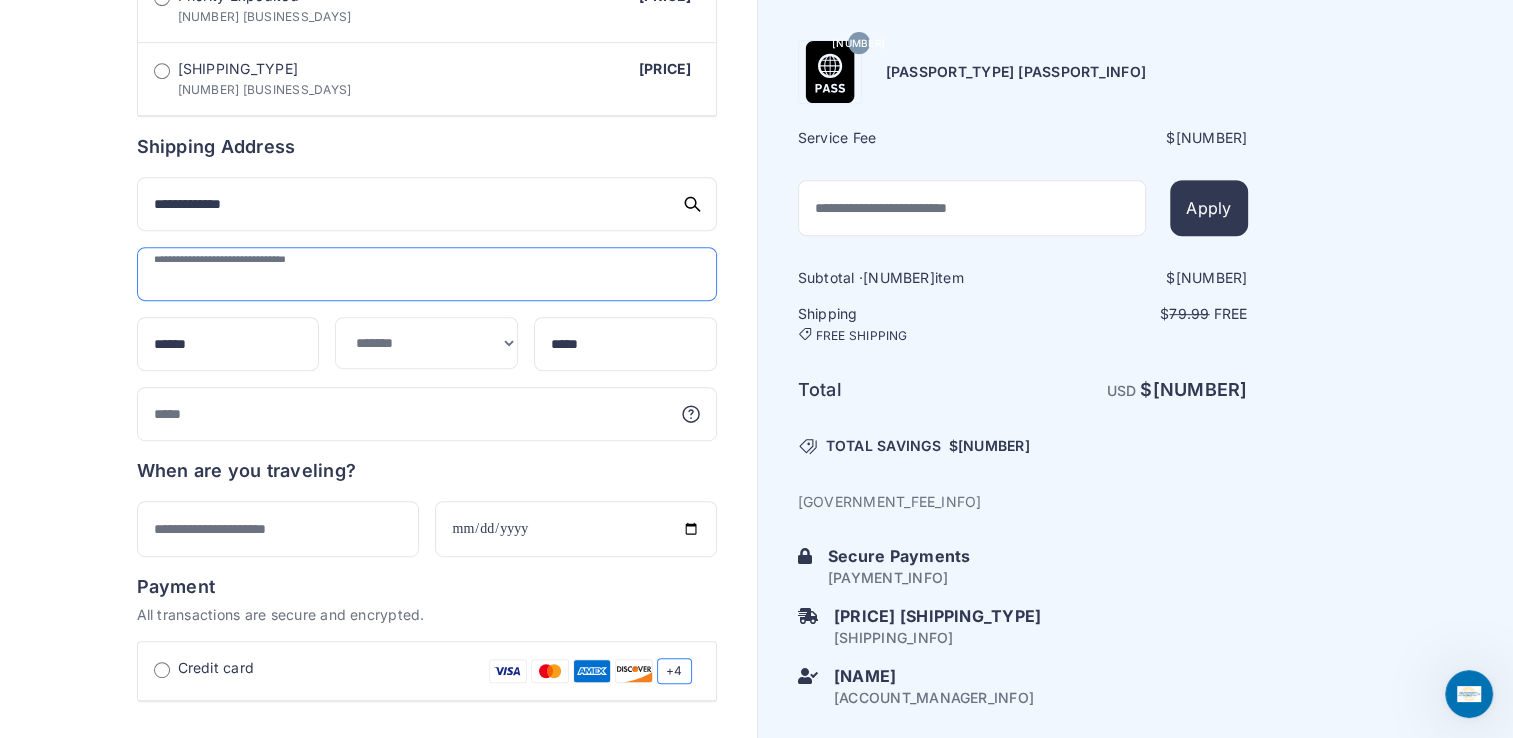 scroll, scrollTop: 900, scrollLeft: 0, axis: vertical 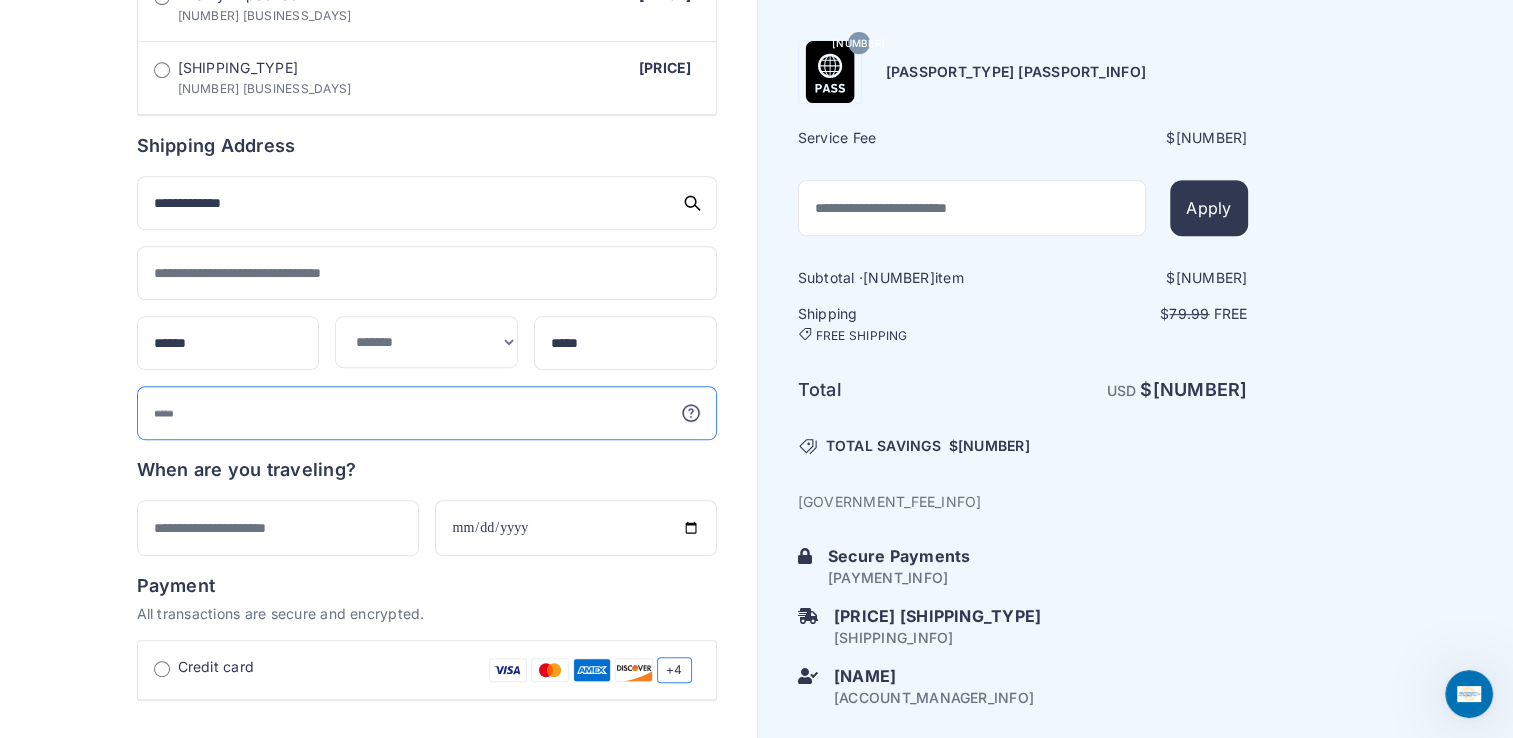 drag, startPoint x: 380, startPoint y: 455, endPoint x: 400, endPoint y: 455, distance: 20 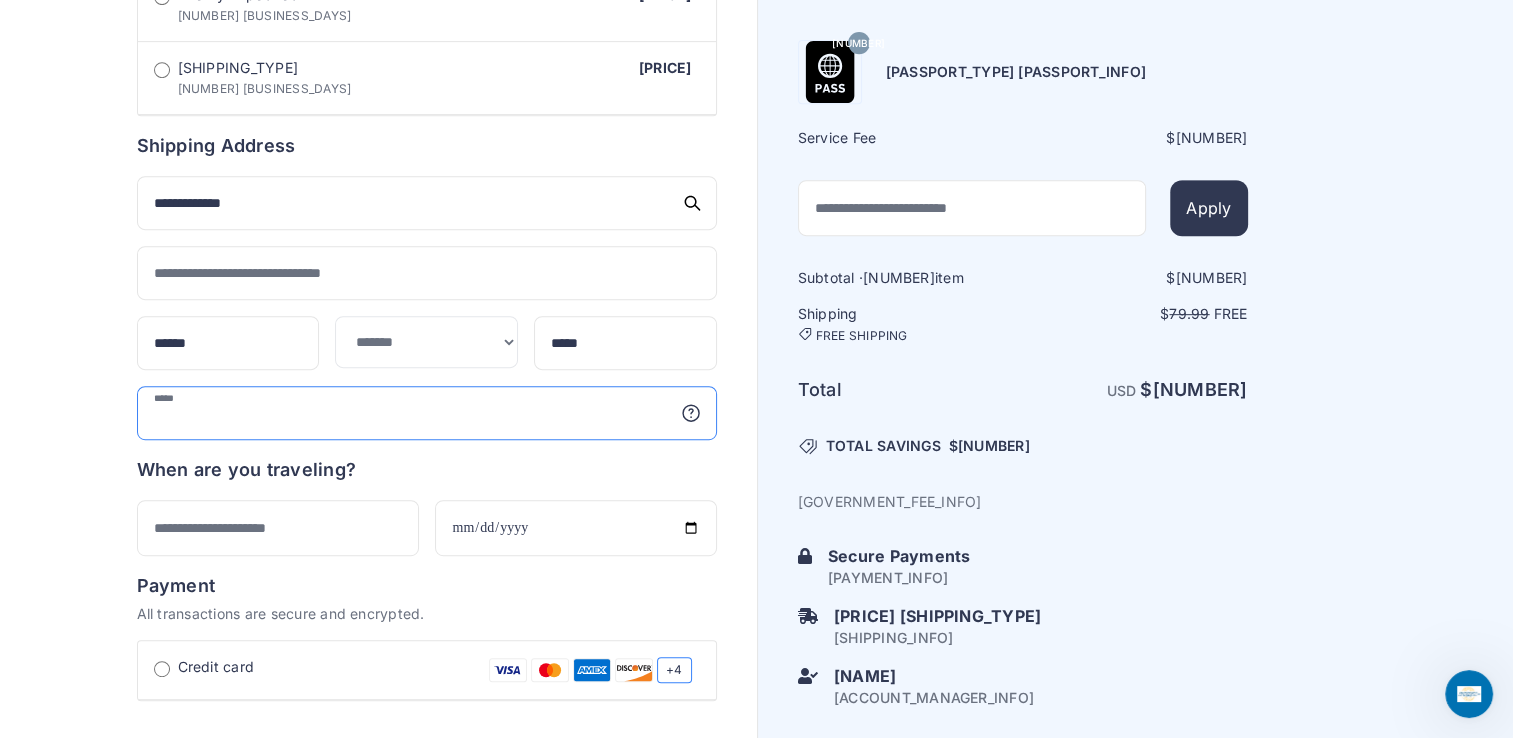 click at bounding box center (427, 413) 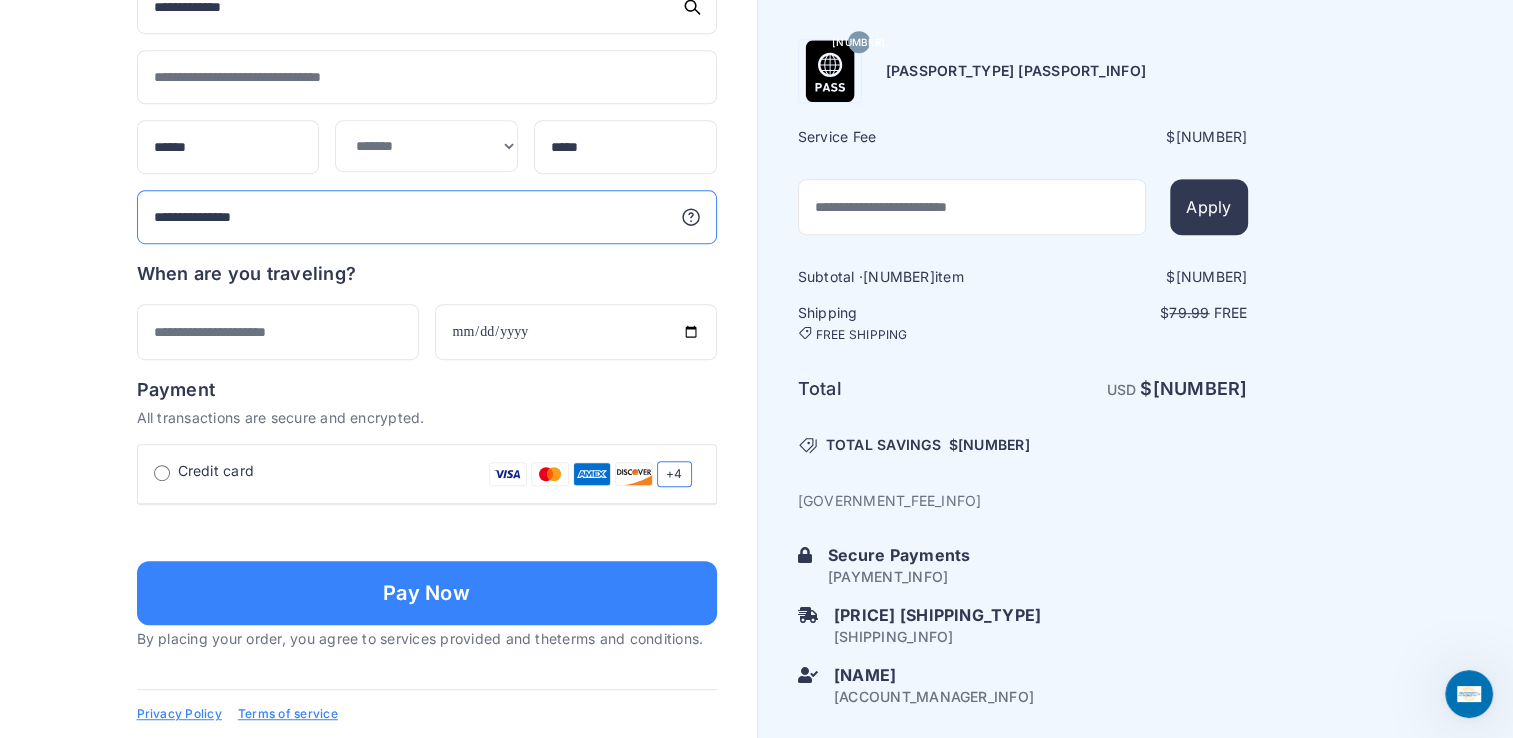 type on "**********" 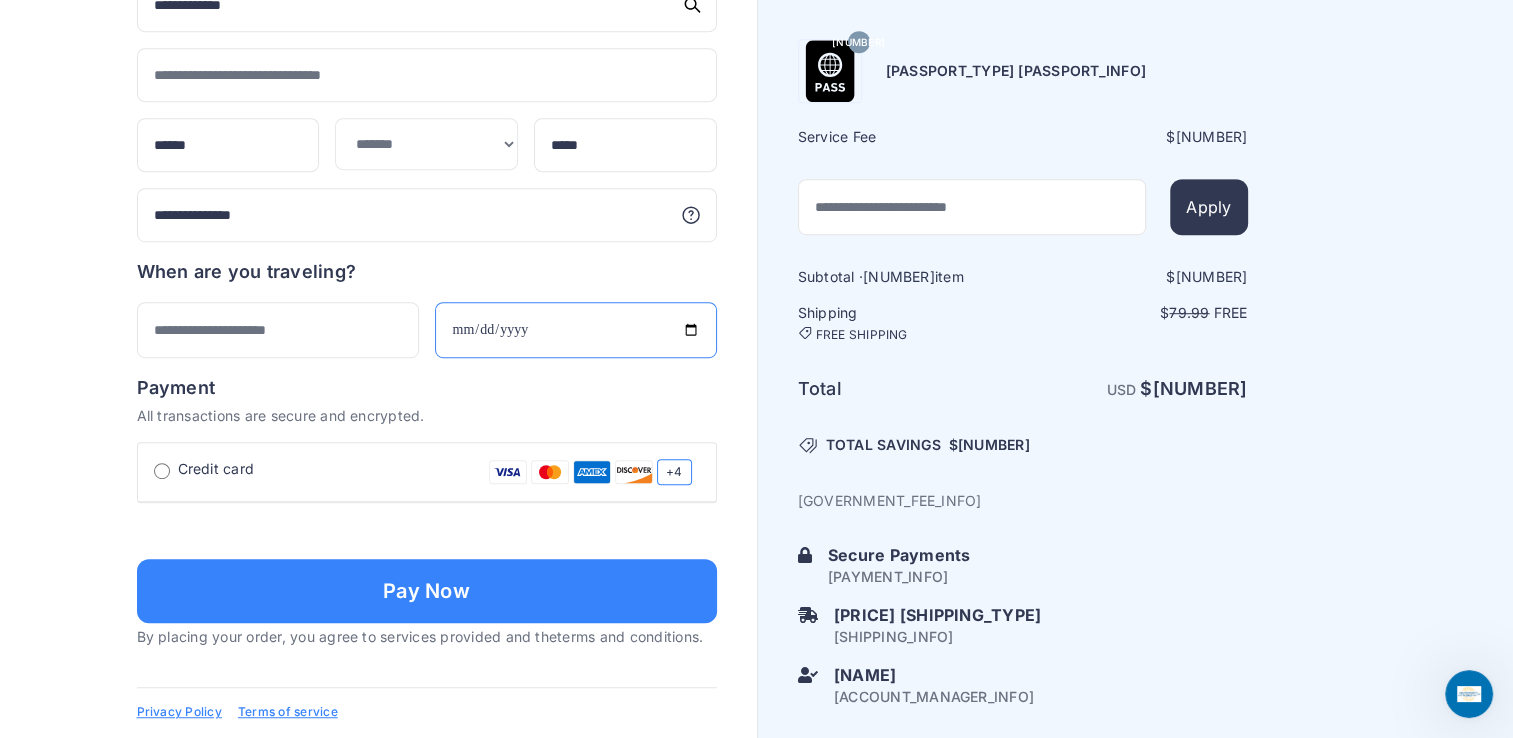 click at bounding box center [576, 330] 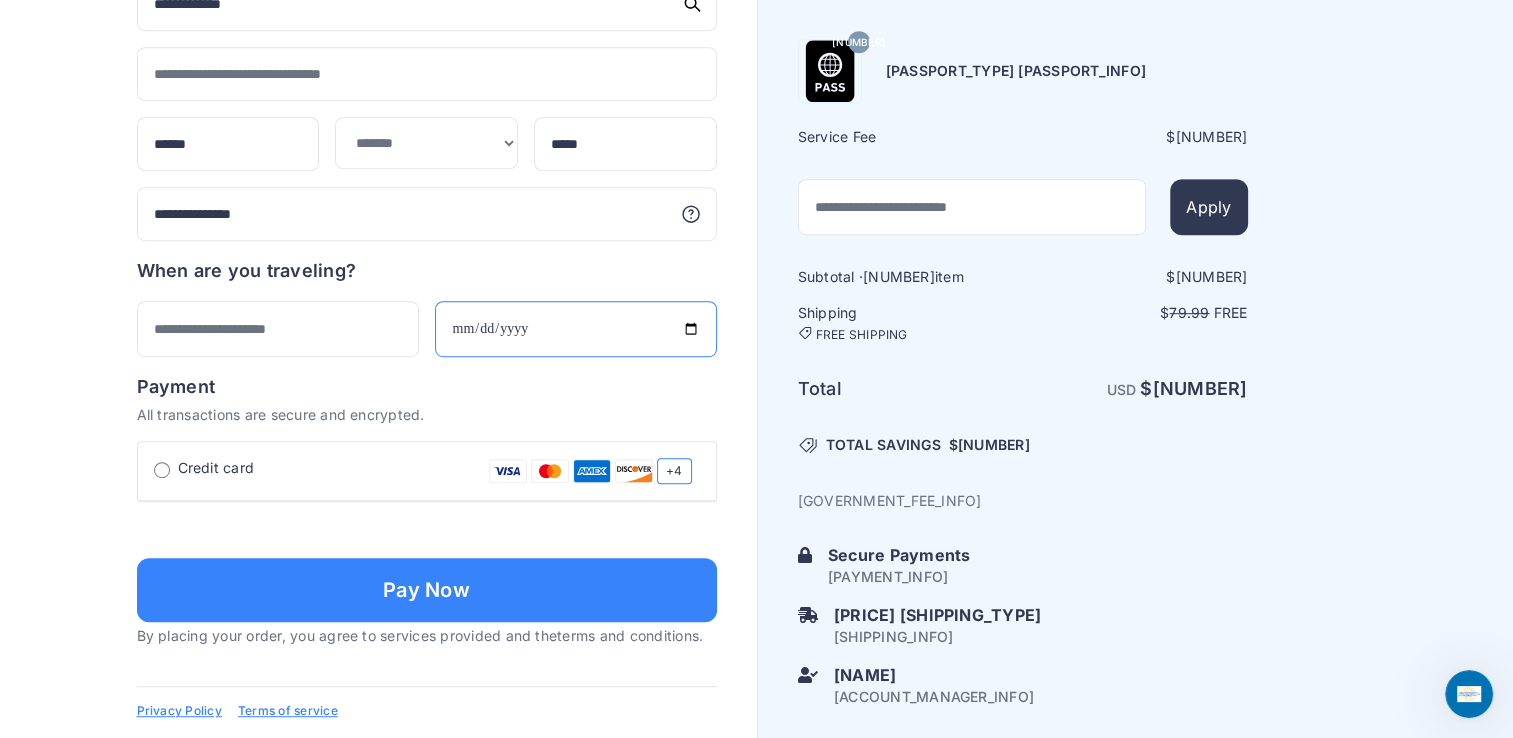 scroll, scrollTop: 1100, scrollLeft: 0, axis: vertical 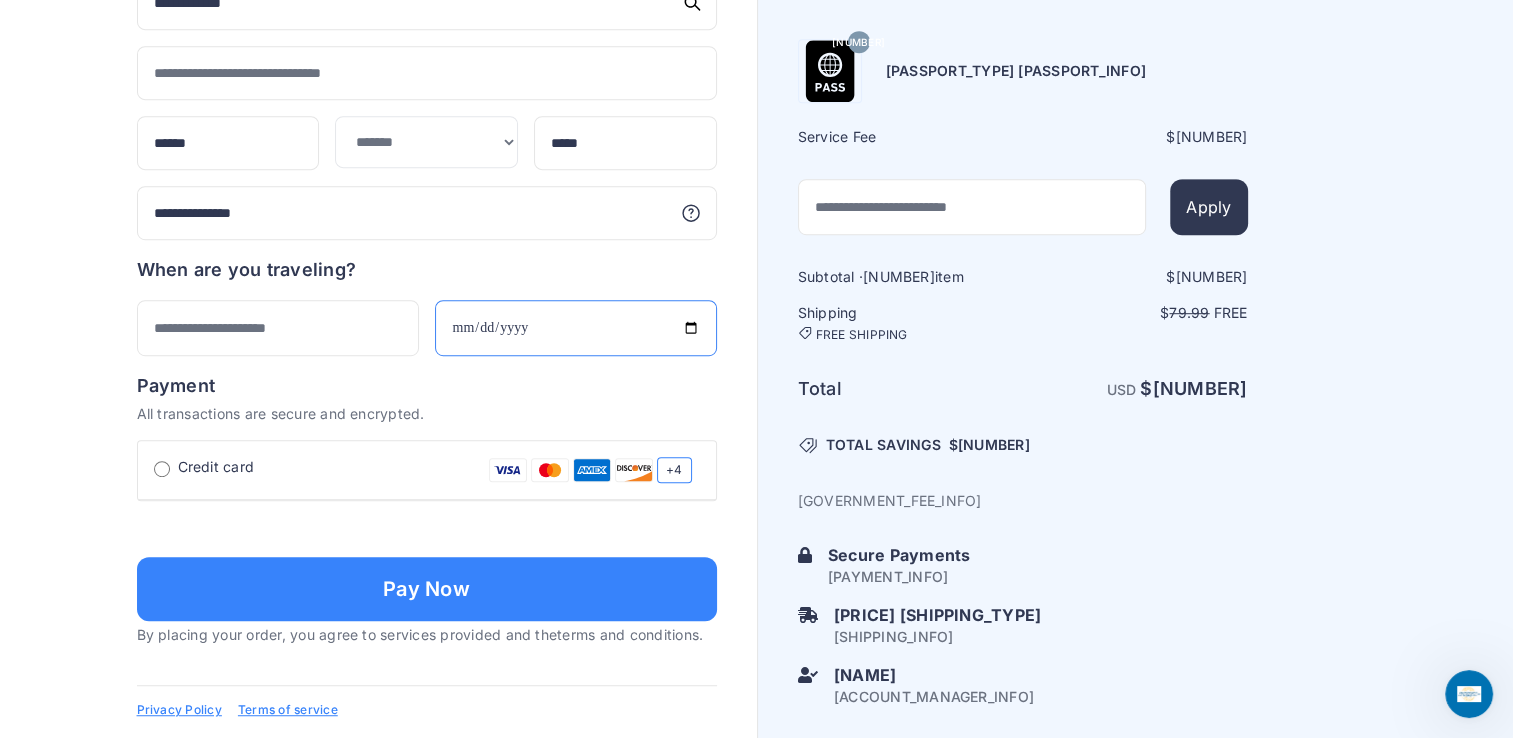 click at bounding box center (576, 328) 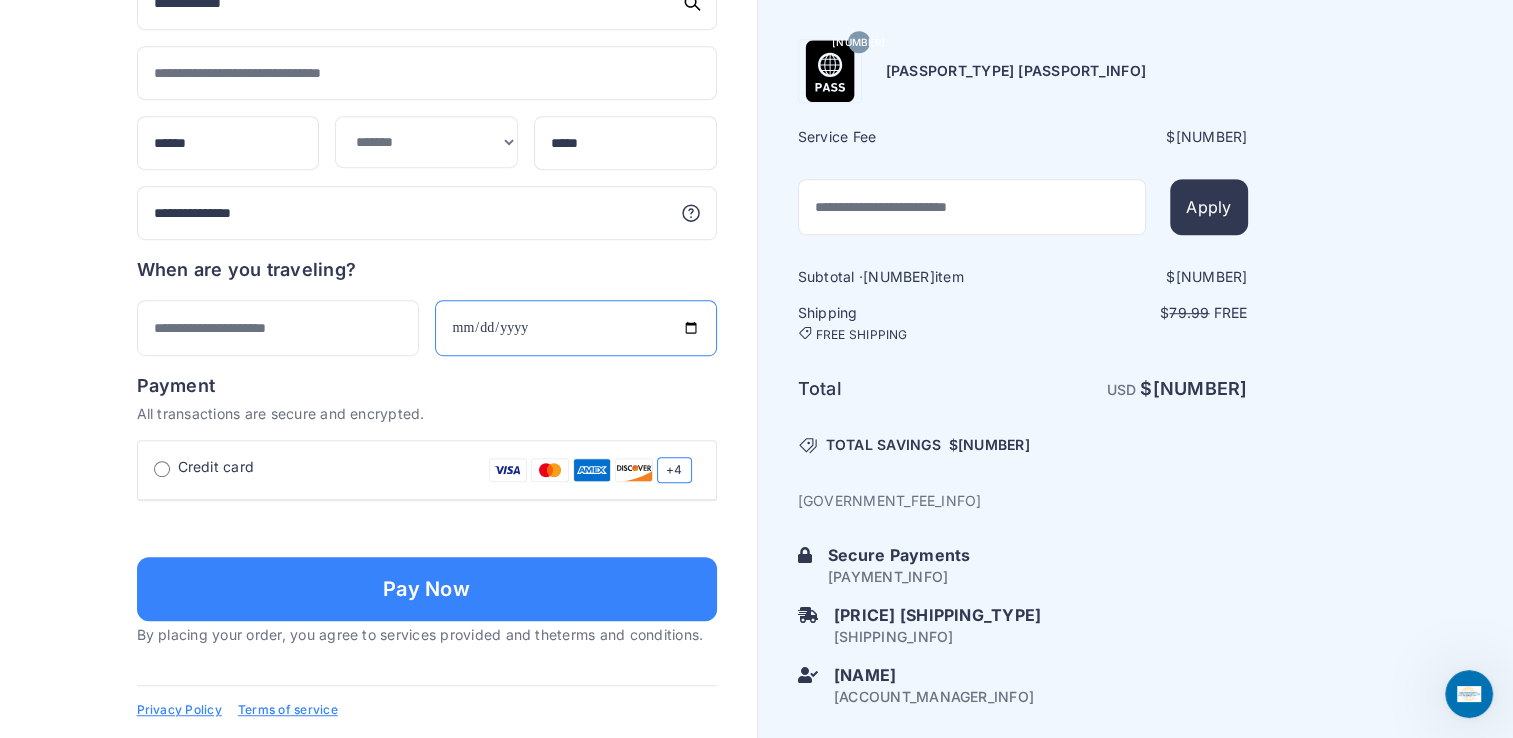 type on "**********" 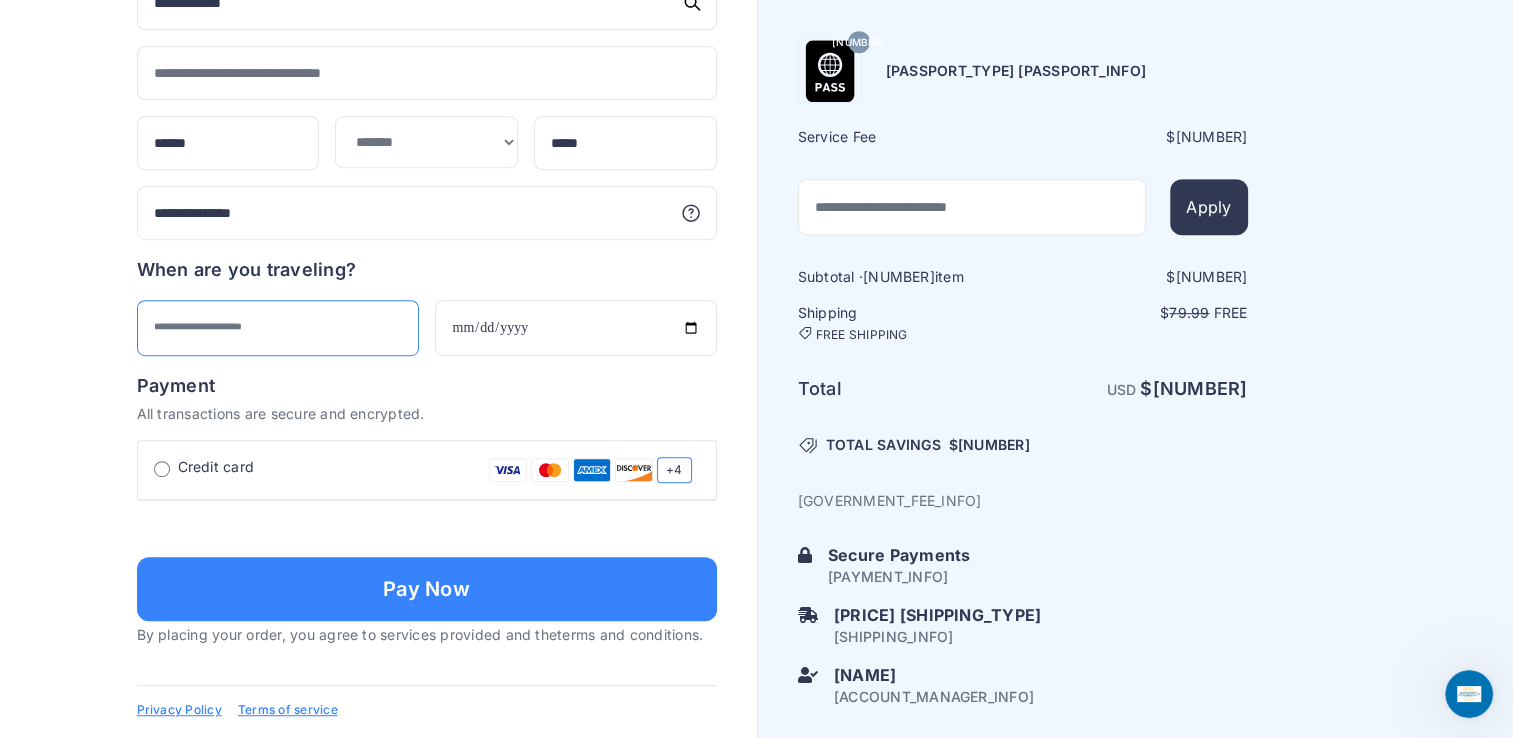 click at bounding box center [278, 328] 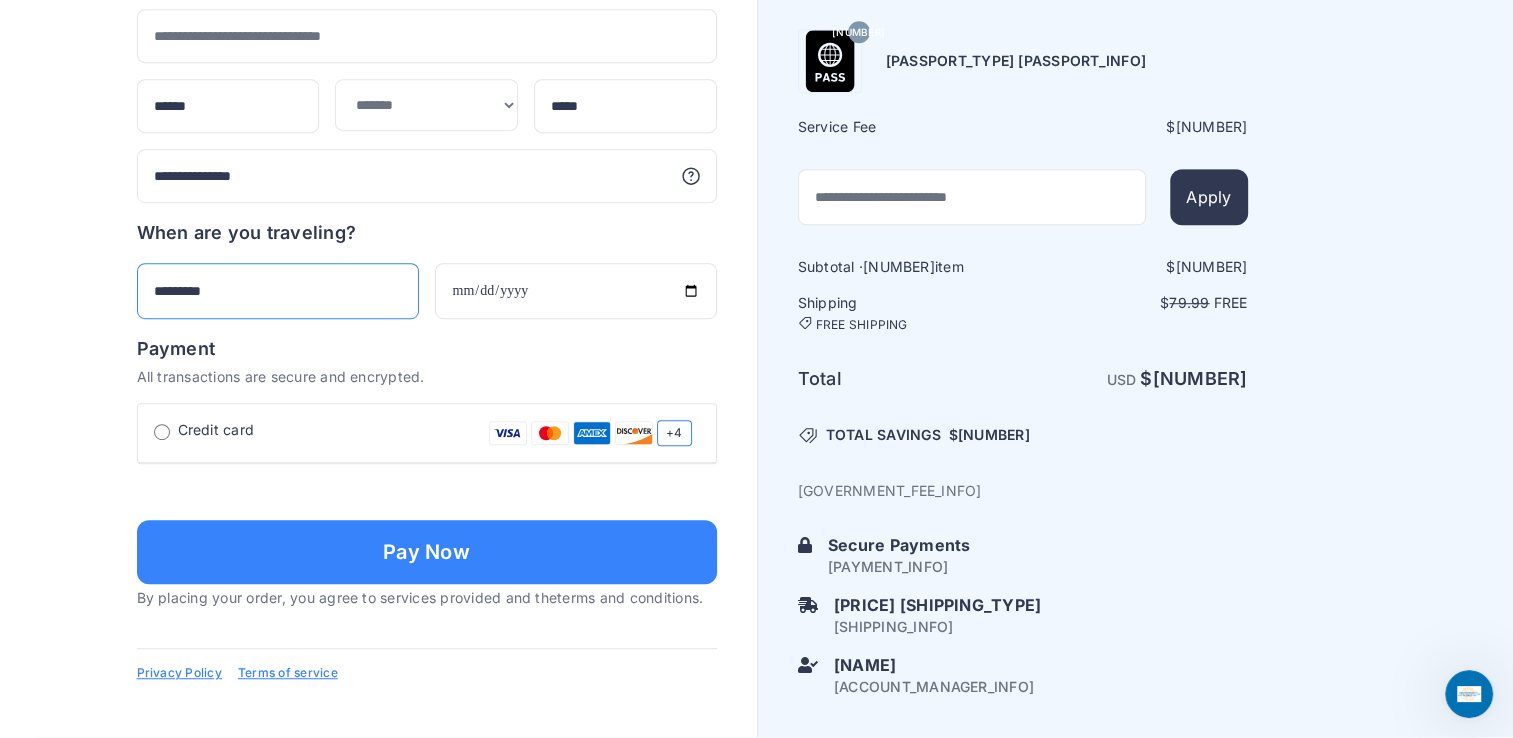 type on "*********" 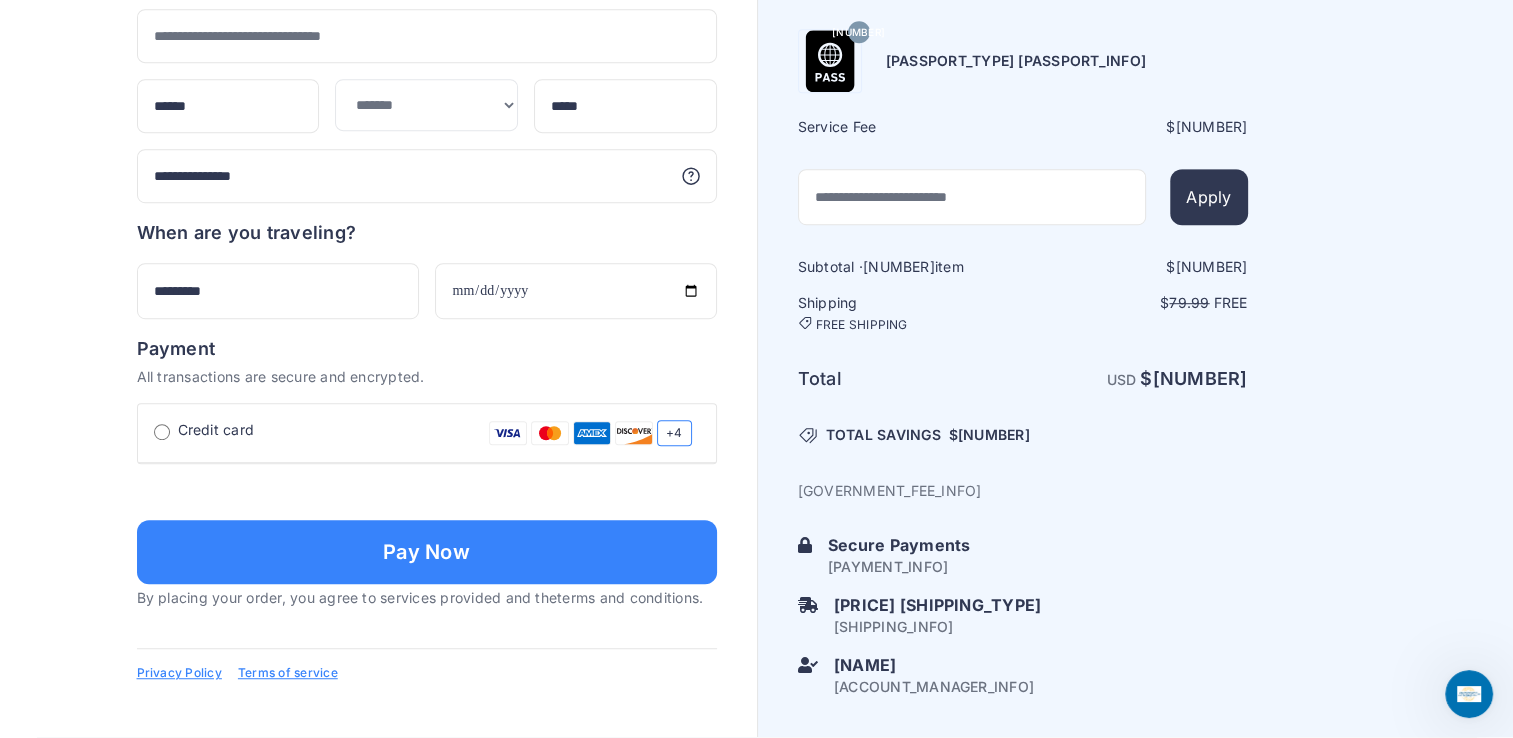 click at bounding box center [427, 490] 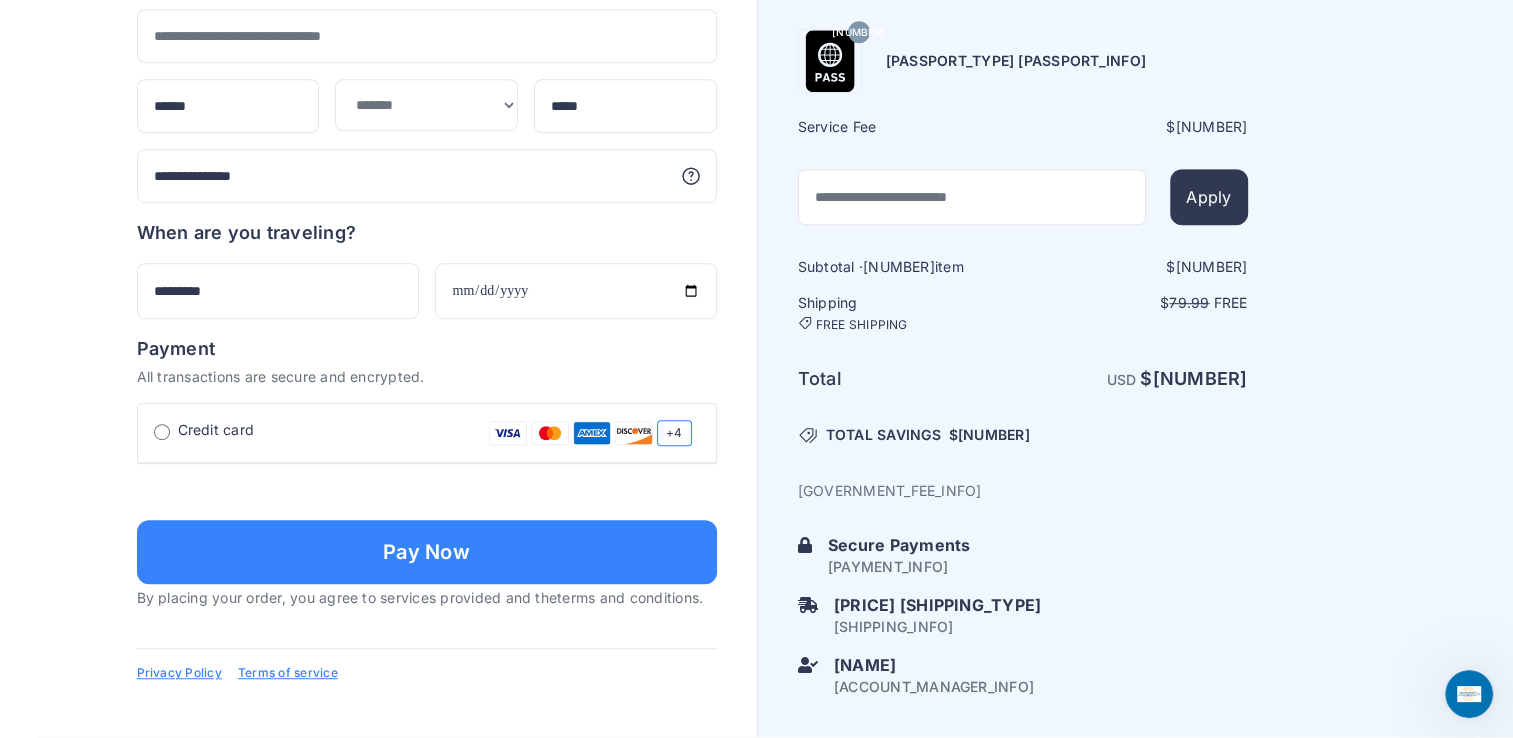 scroll, scrollTop: 1463, scrollLeft: 0, axis: vertical 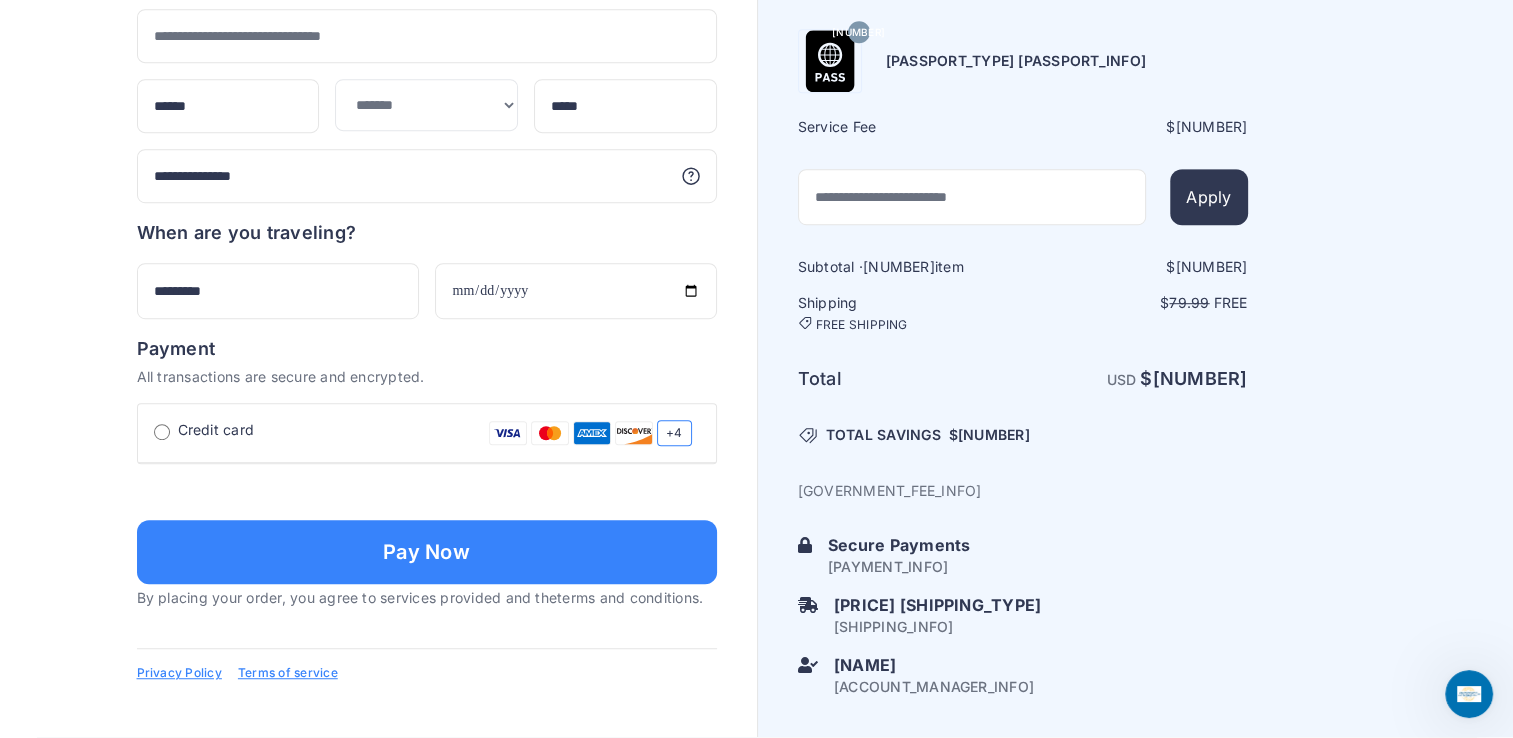 click at bounding box center [427, 490] 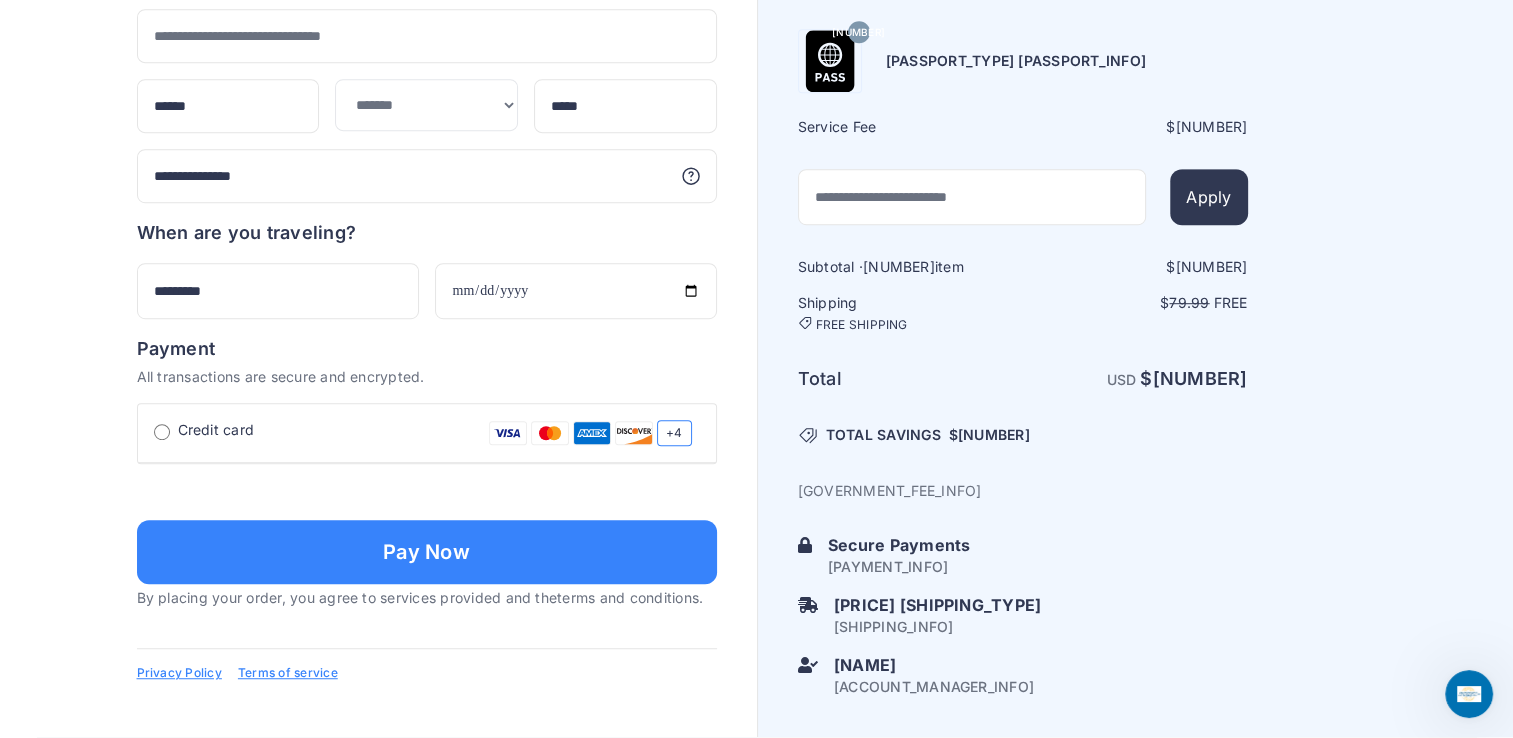 scroll, scrollTop: 1461, scrollLeft: 0, axis: vertical 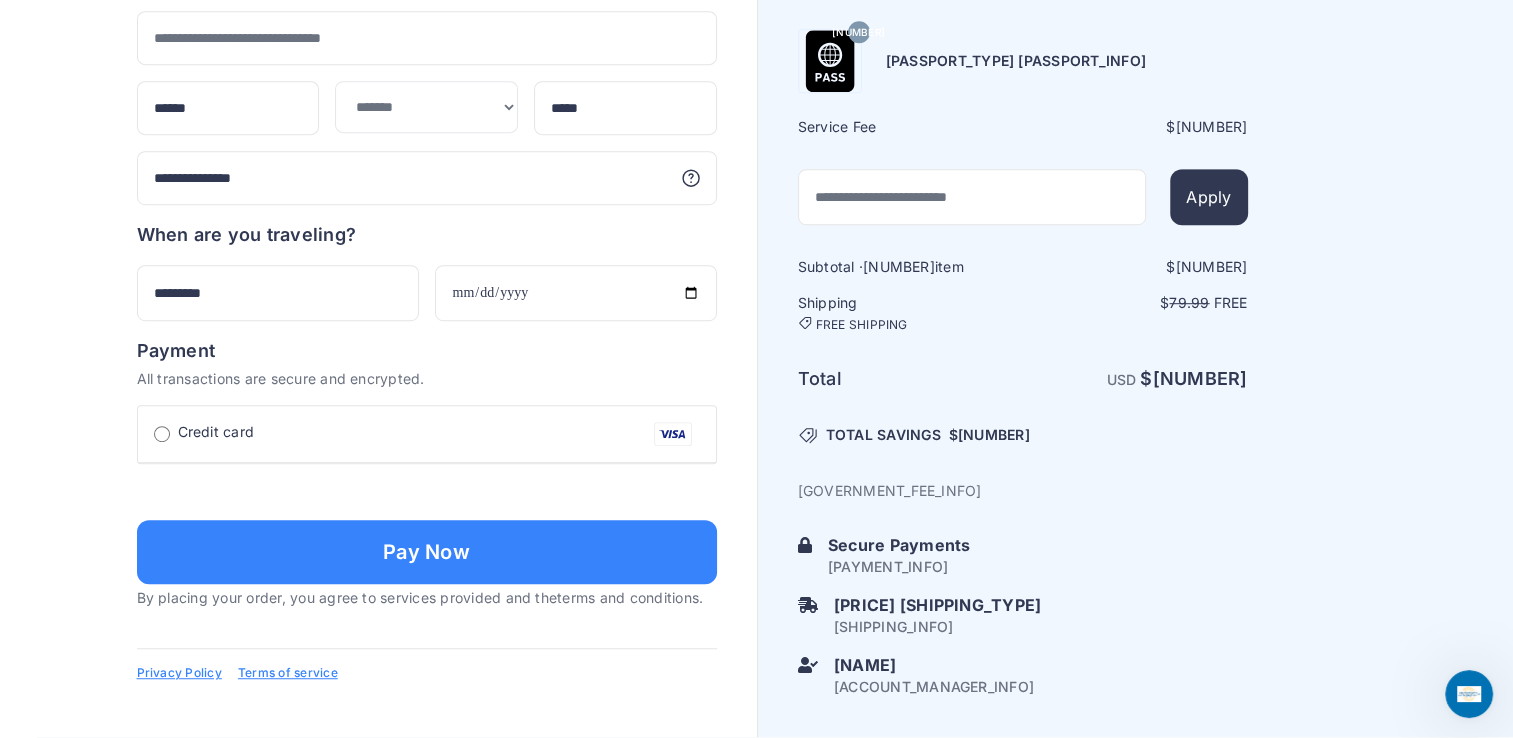 type on "**********" 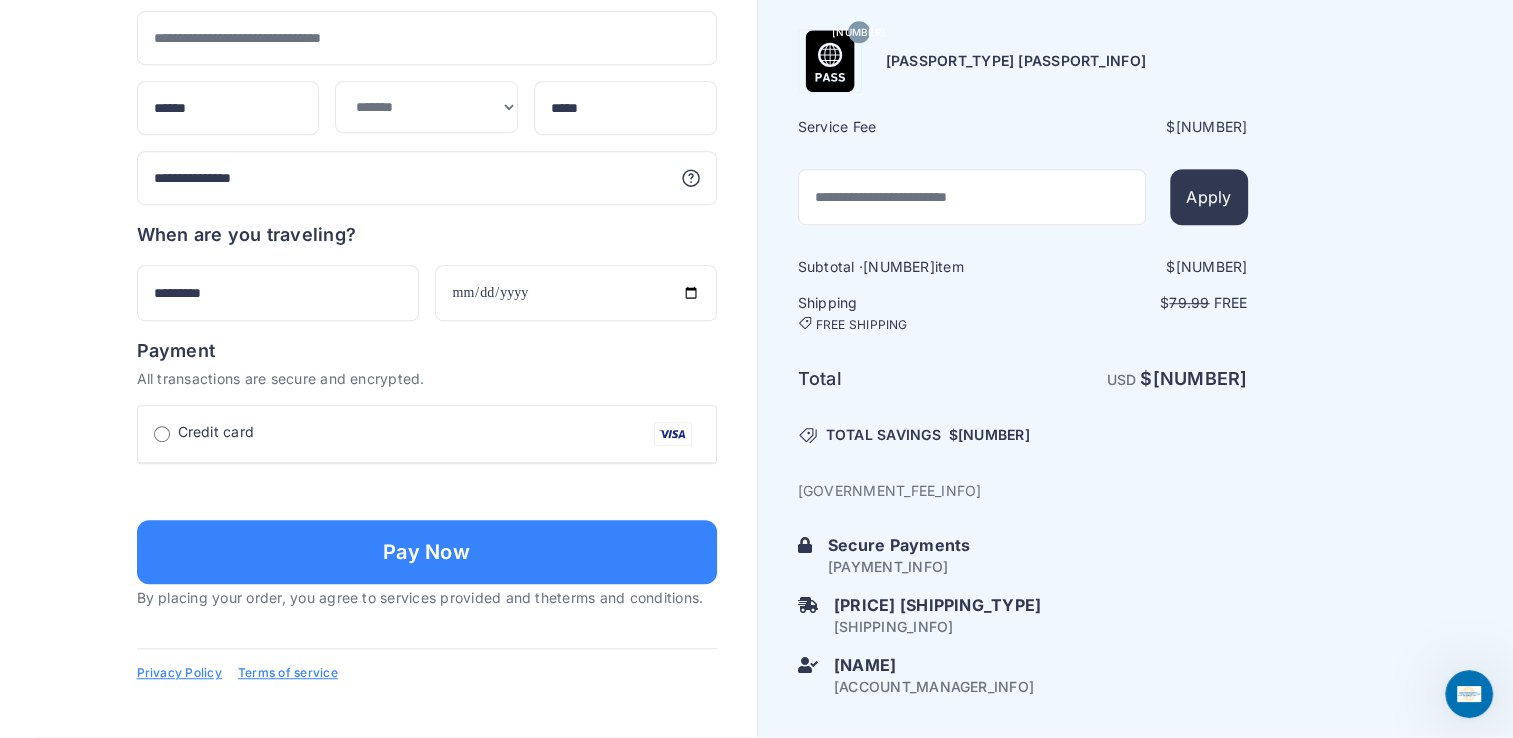 type on "**********" 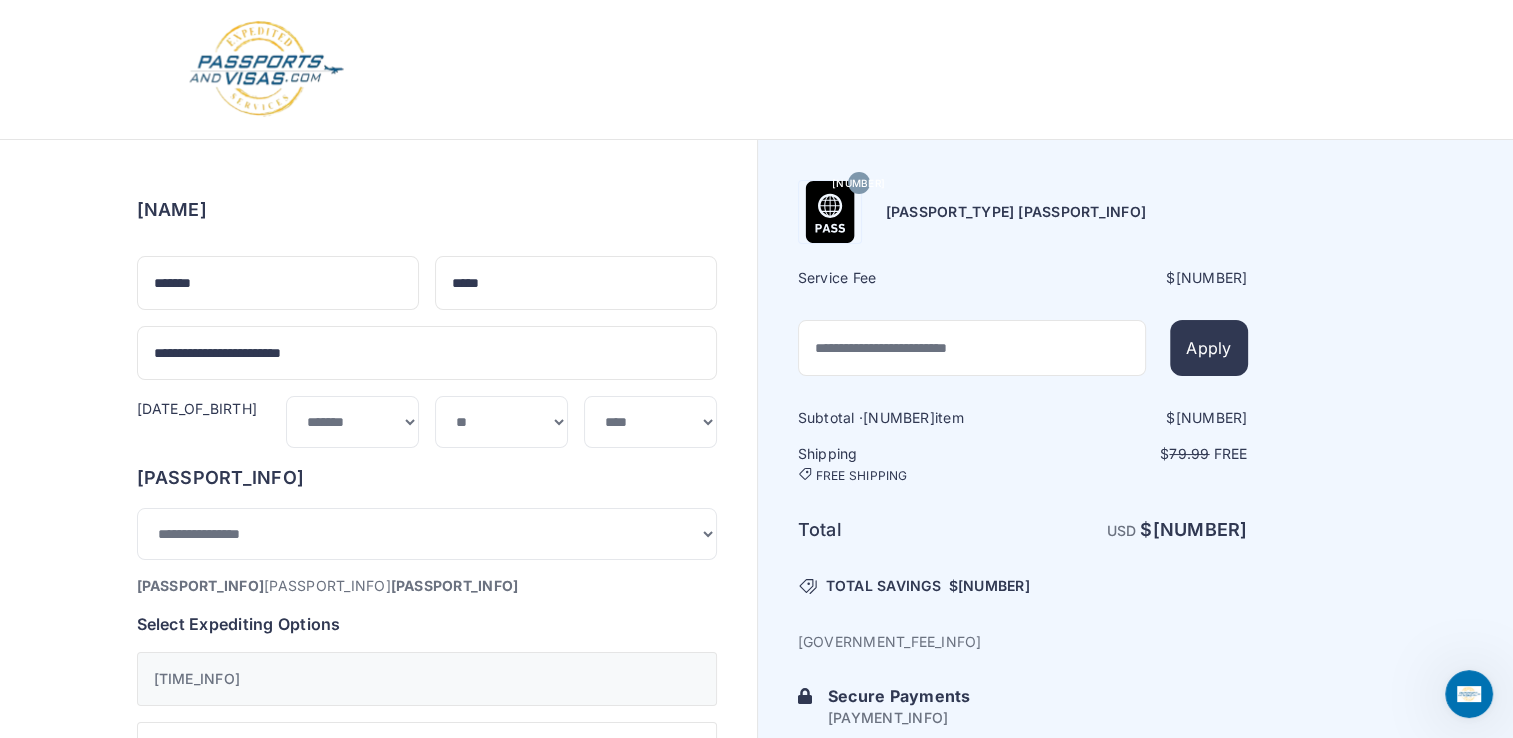 scroll, scrollTop: 0, scrollLeft: 0, axis: both 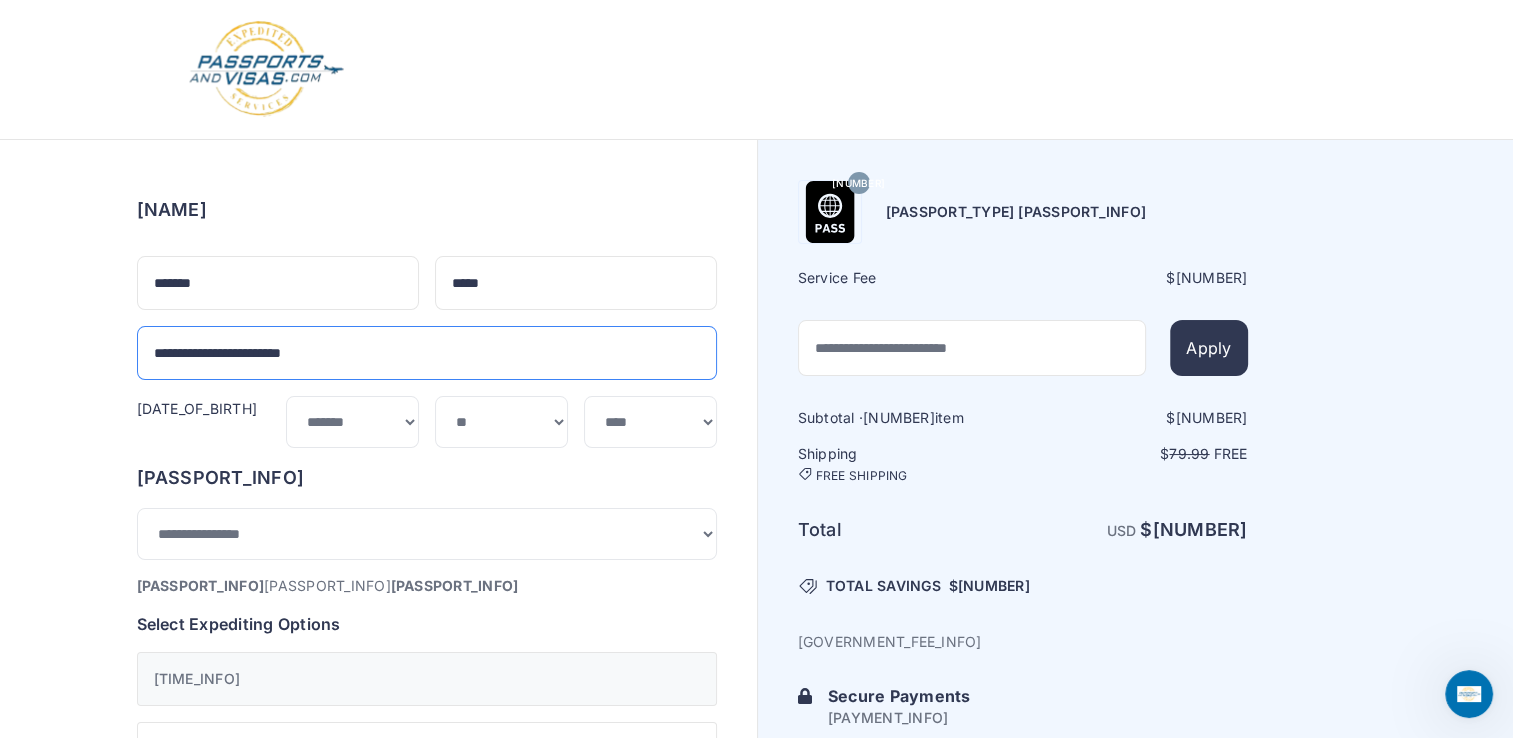 drag, startPoint x: 400, startPoint y: 360, endPoint x: 75, endPoint y: 304, distance: 329.78934 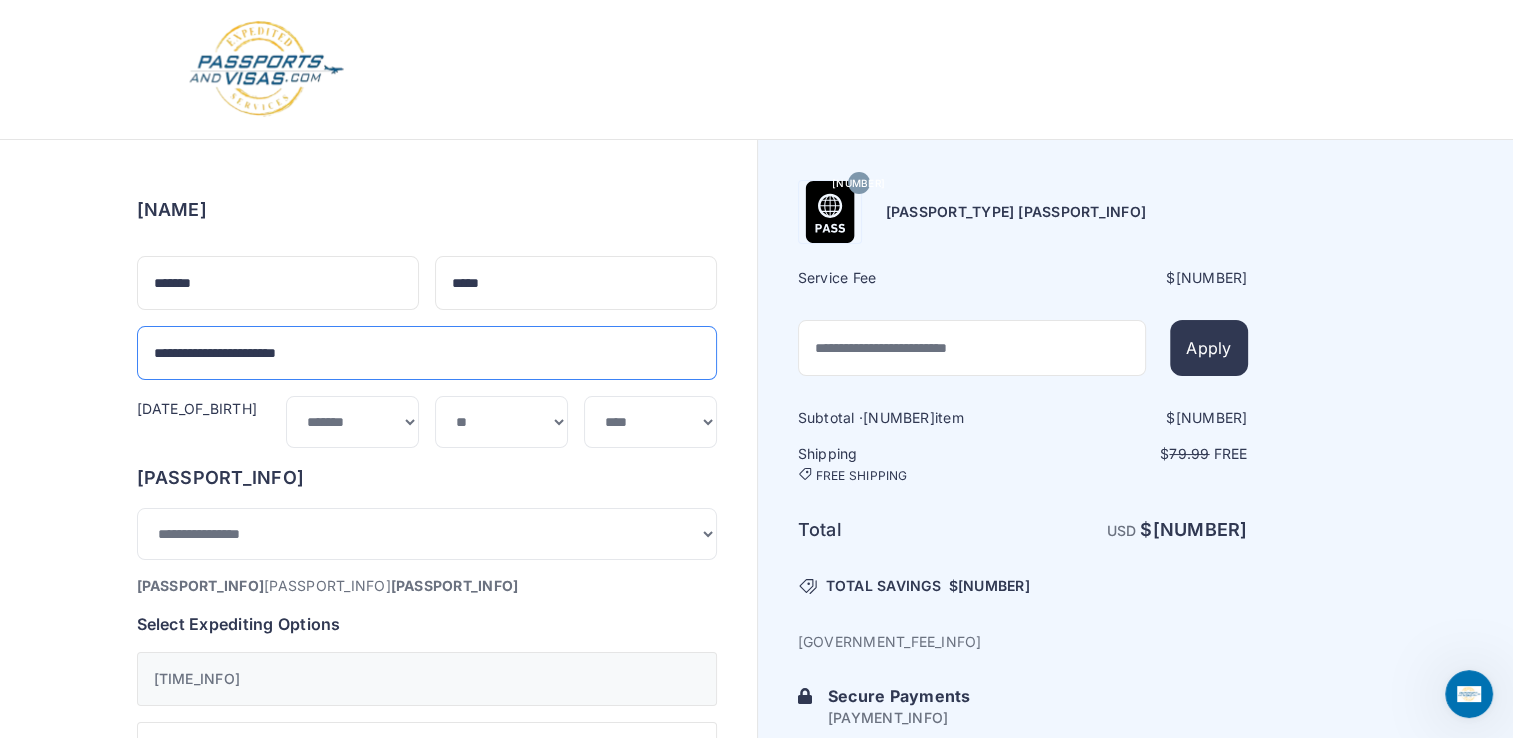 type on "**********" 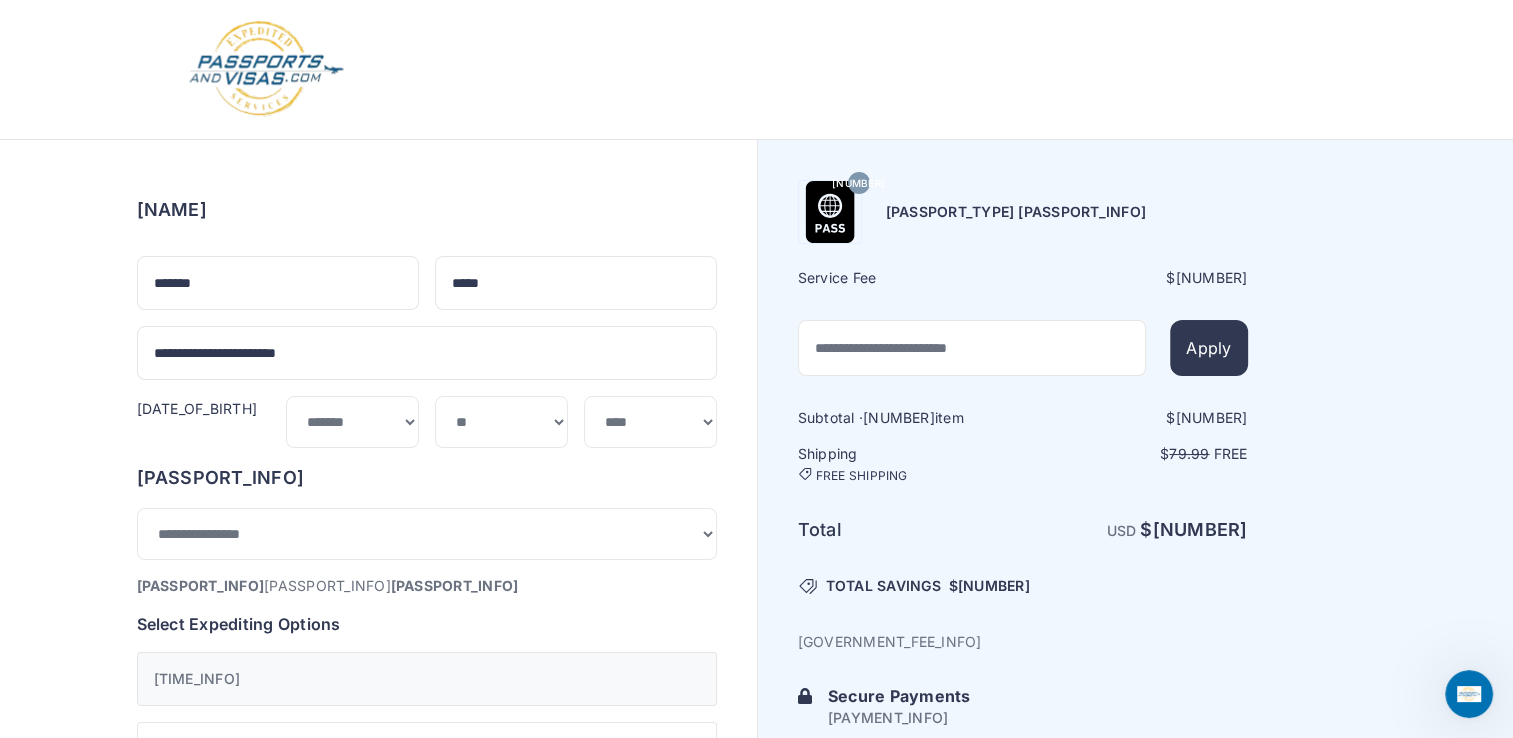 click on "Order summary
$ 199
15
199 1 $" at bounding box center [378, 1006] 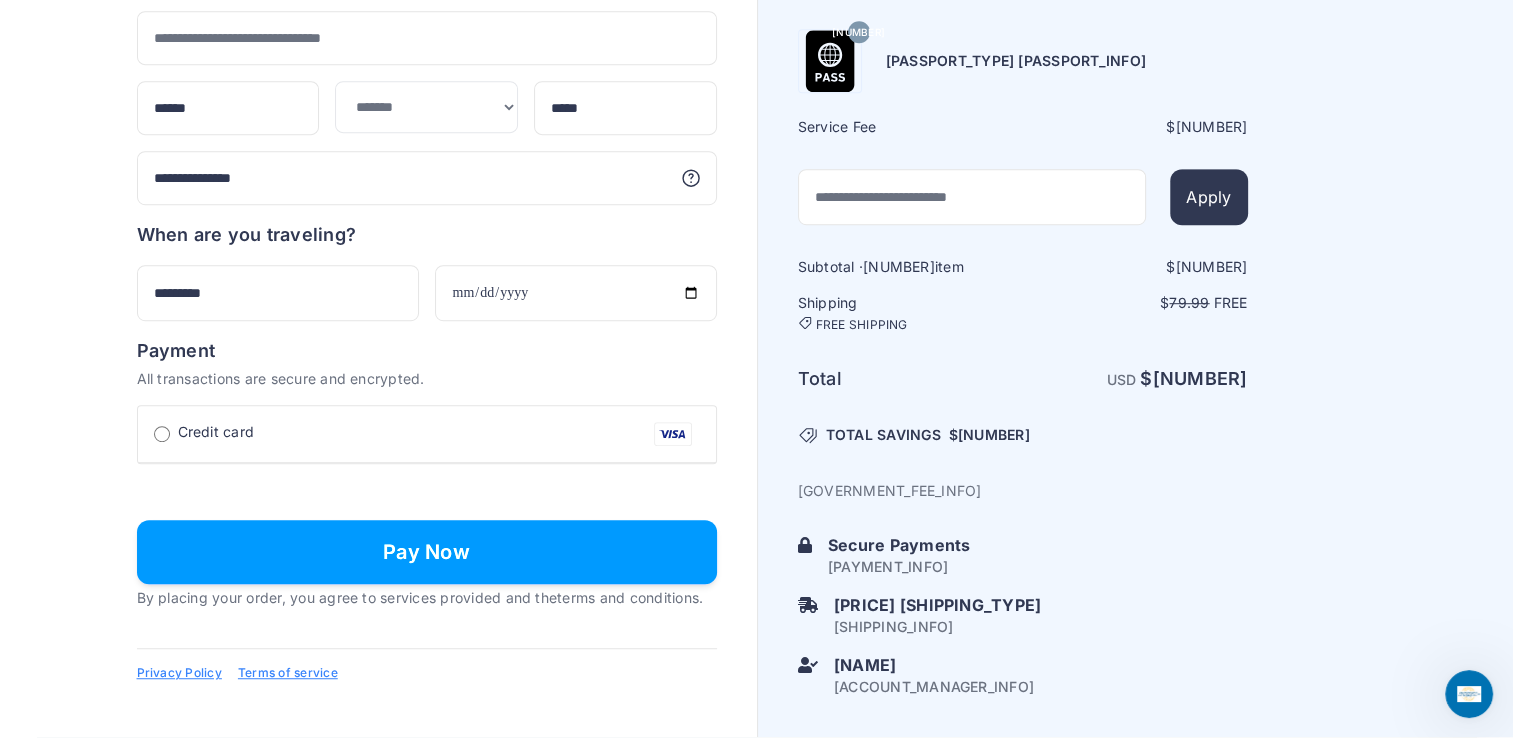 scroll, scrollTop: 1461, scrollLeft: 0, axis: vertical 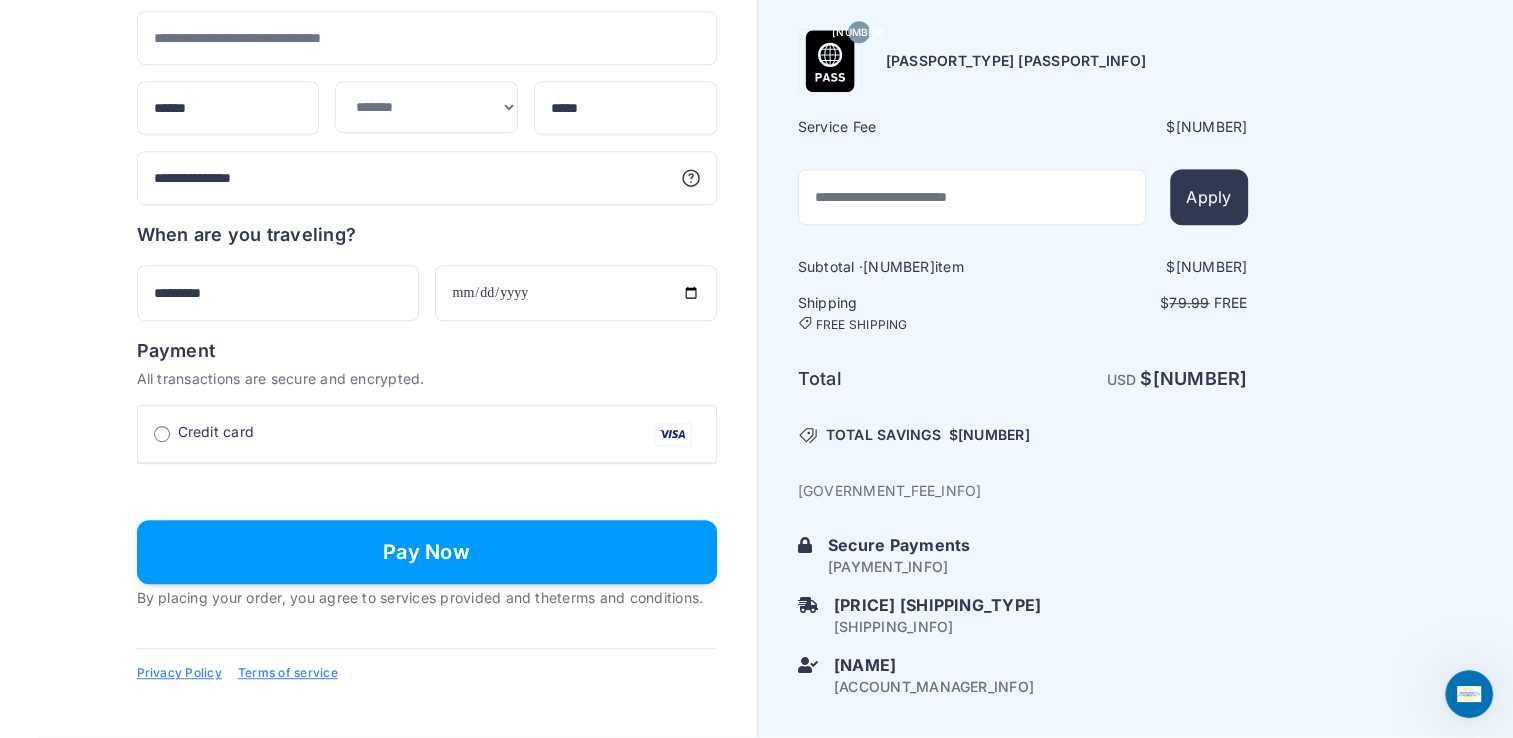 click on "Pay Now" at bounding box center (427, 552) 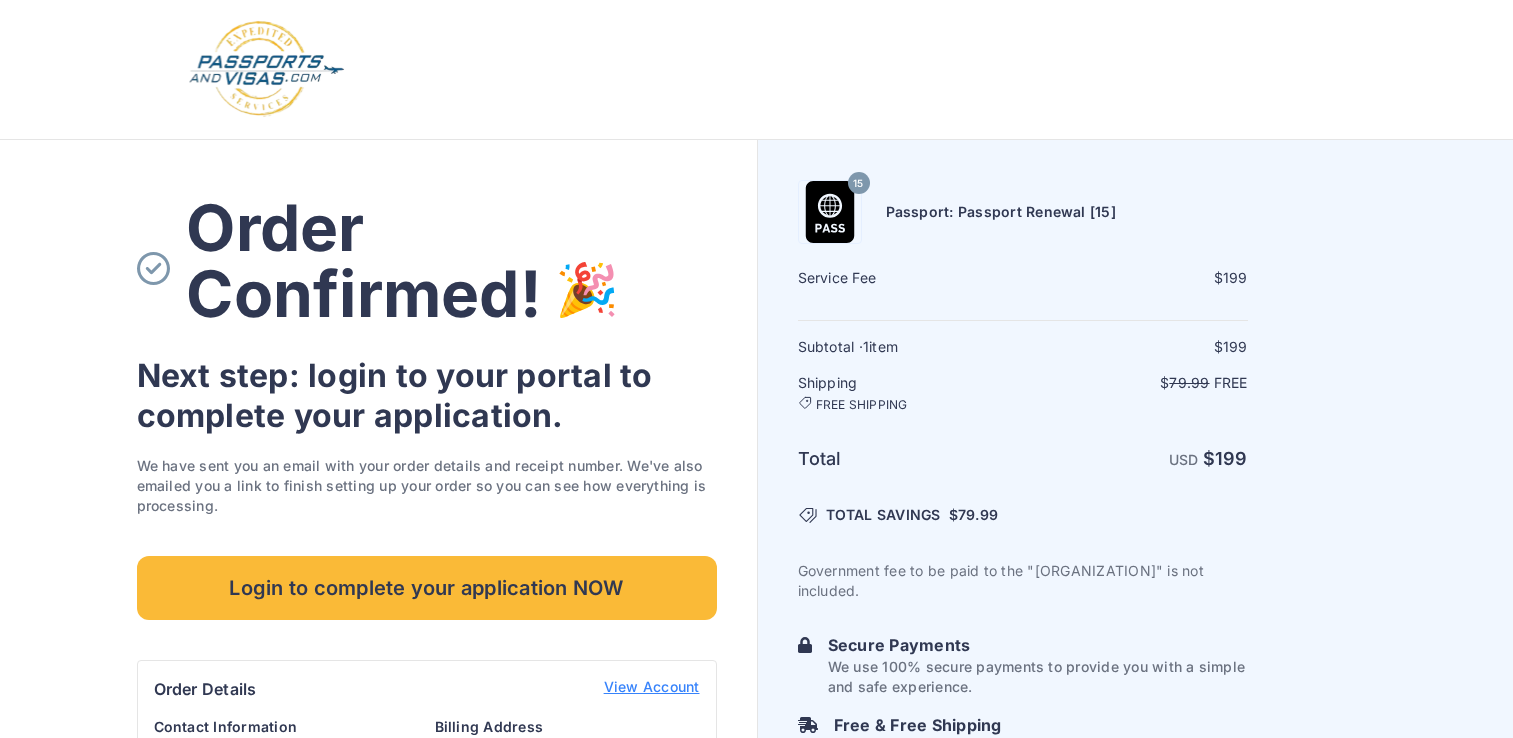scroll, scrollTop: 0, scrollLeft: 0, axis: both 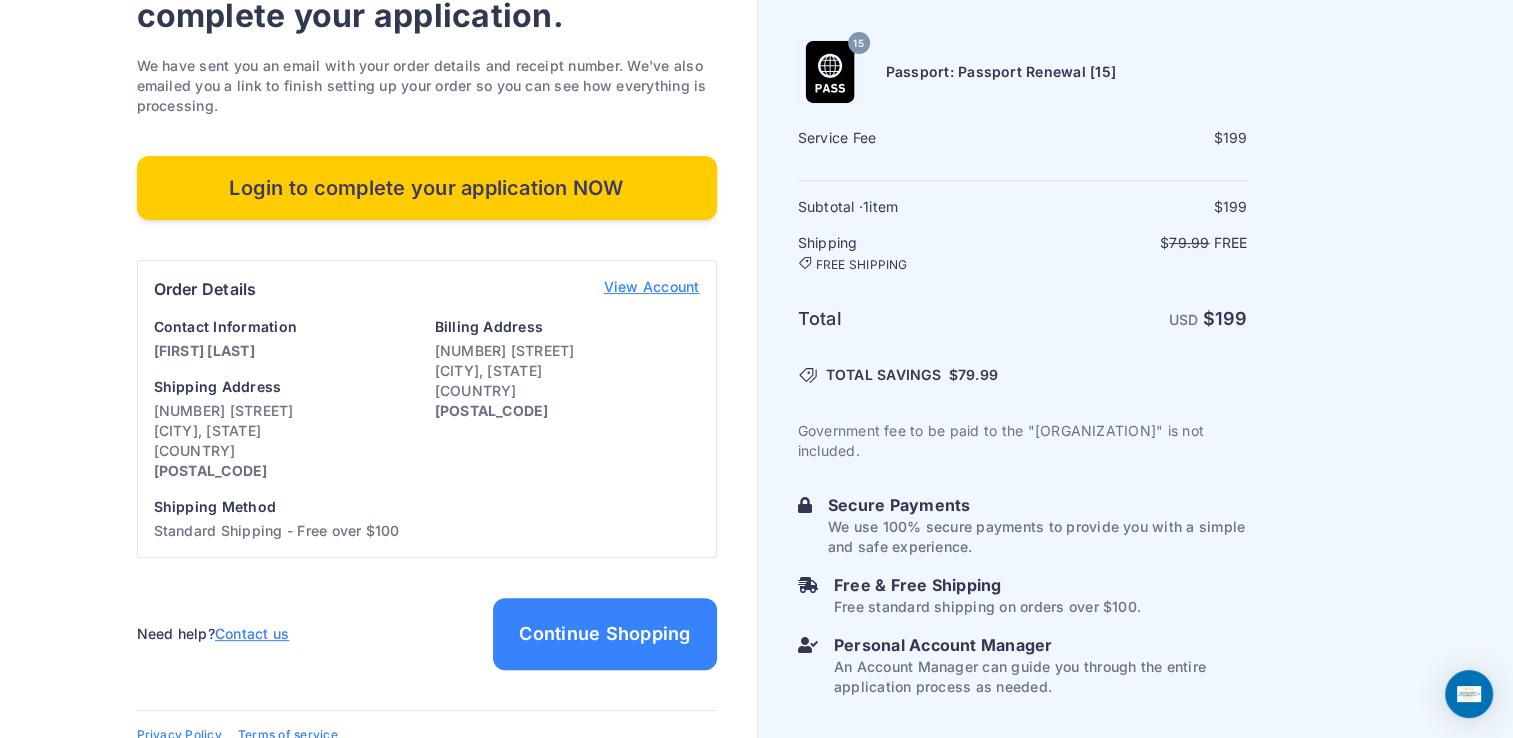 click on "Login to complete your application NOW" at bounding box center (427, 188) 